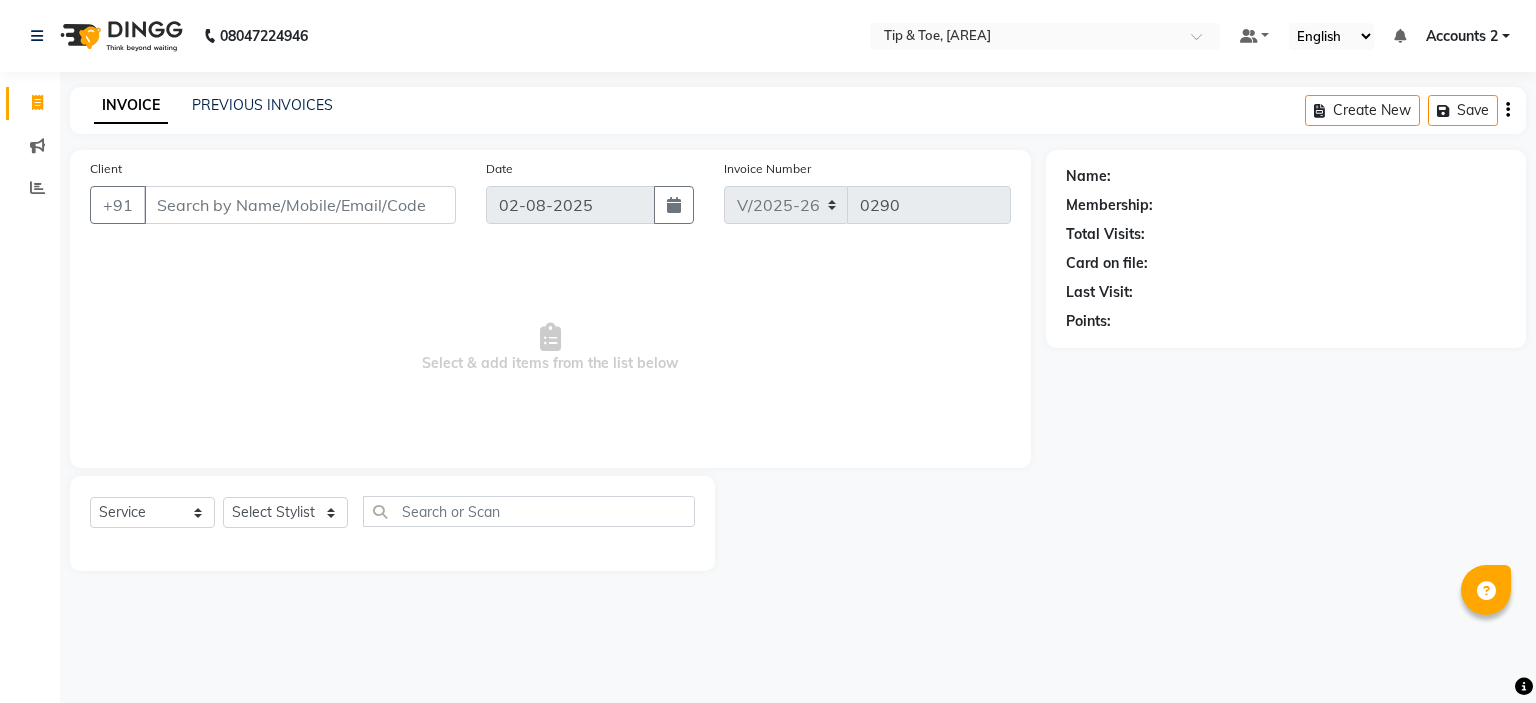 select on "5812" 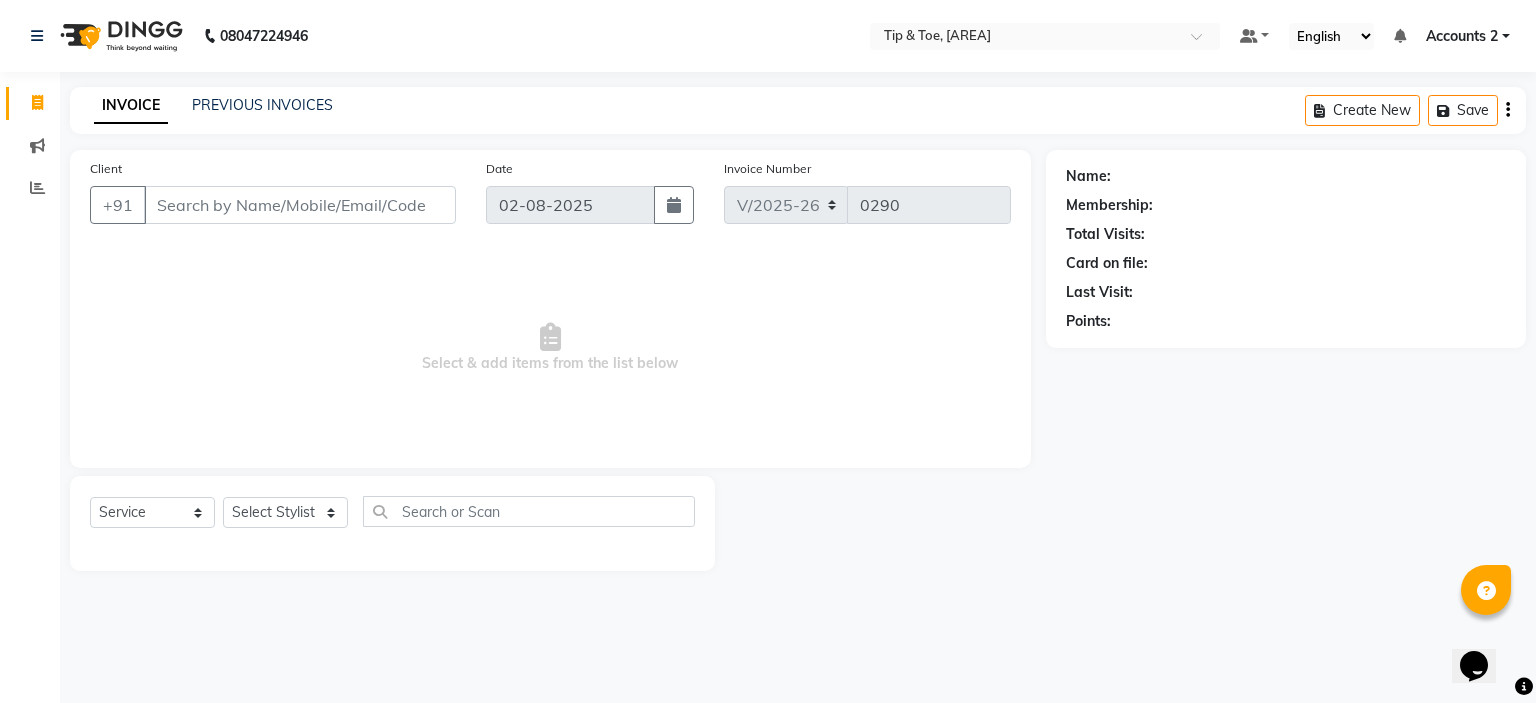 scroll, scrollTop: 0, scrollLeft: 0, axis: both 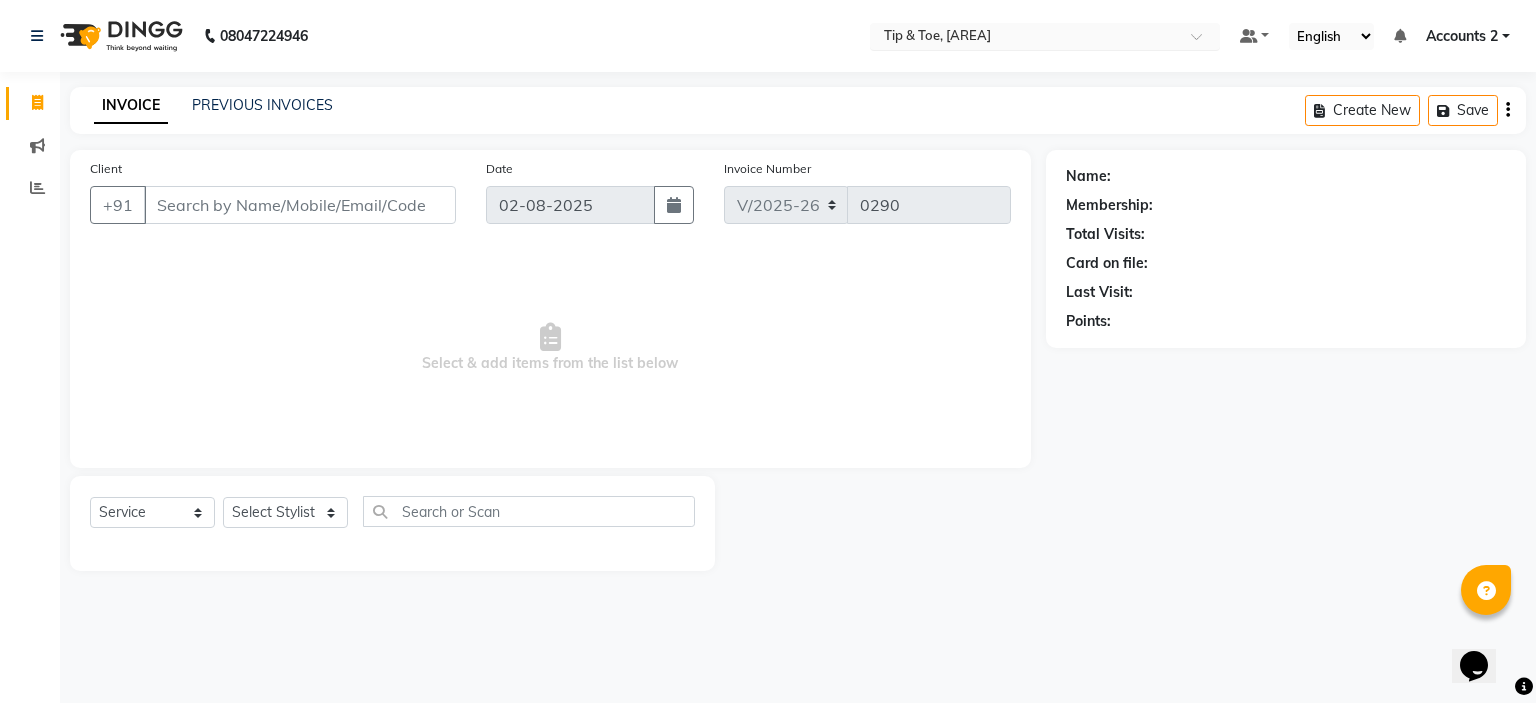 click at bounding box center (1025, 38) 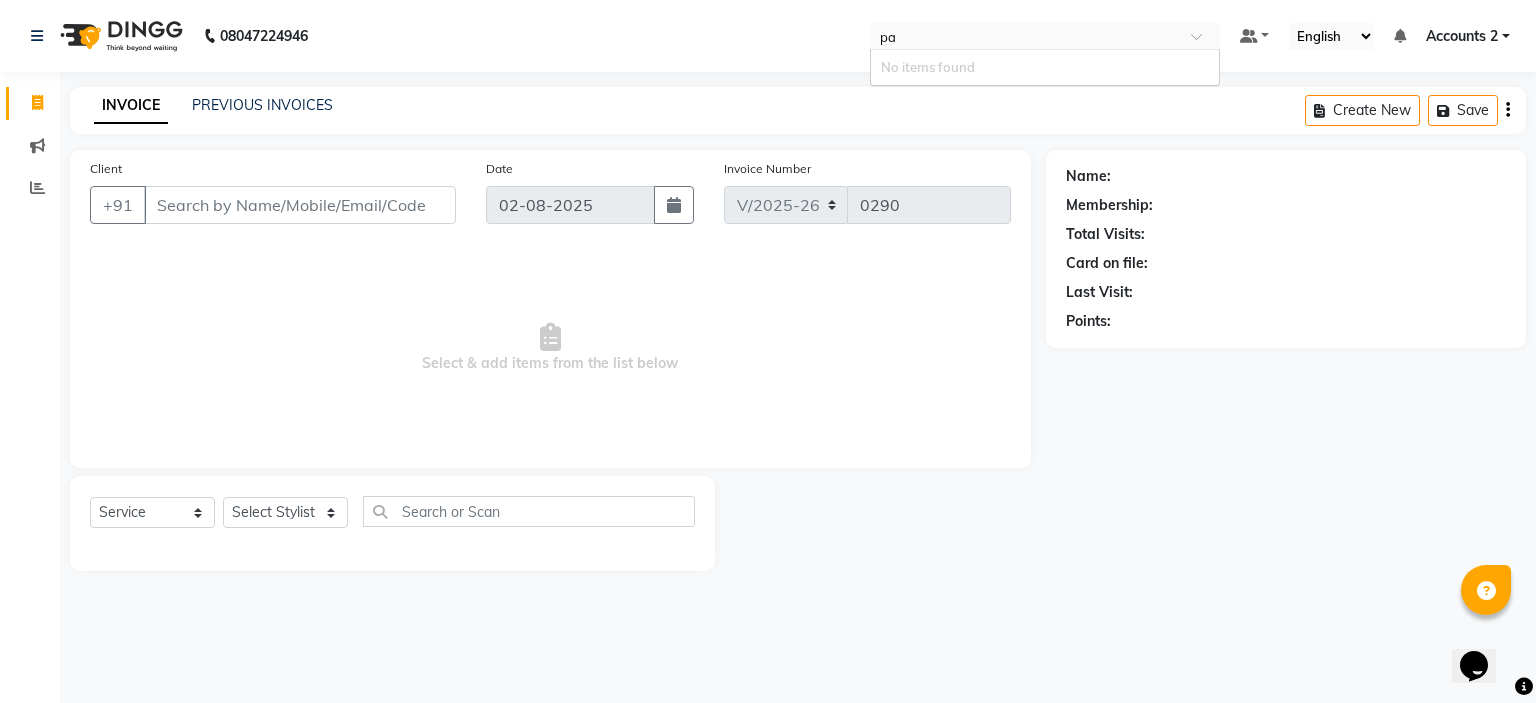 type on "p" 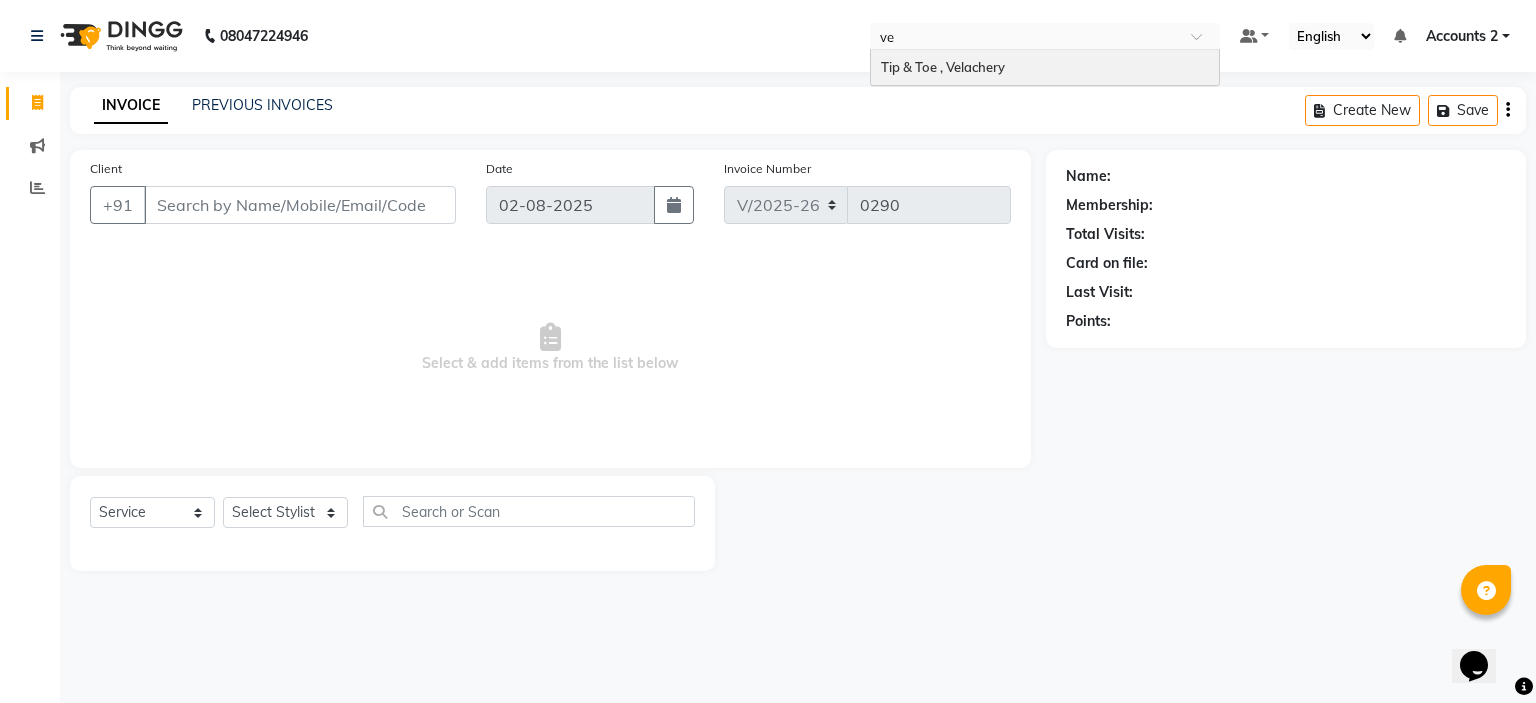 type on "vel" 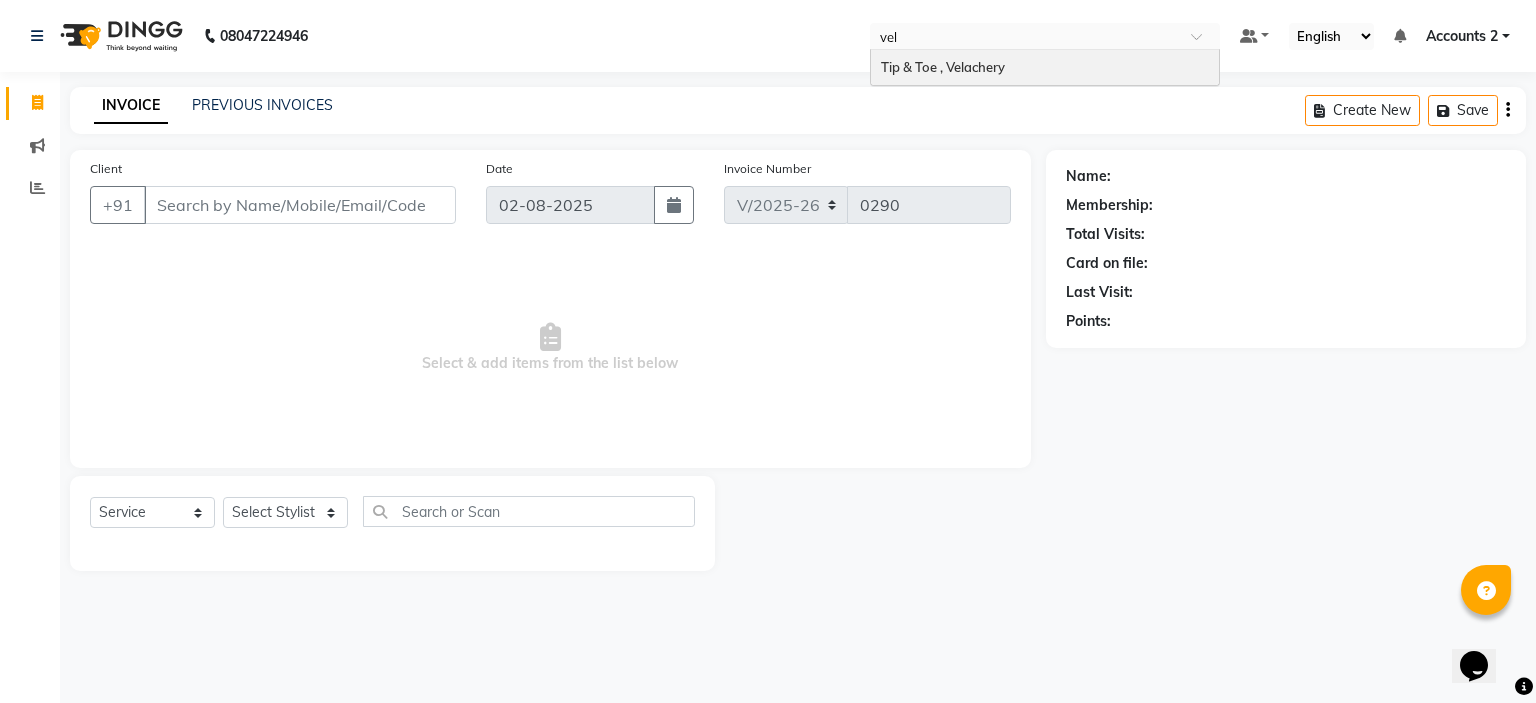click on "Tip & Toe , Velachery" at bounding box center (943, 67) 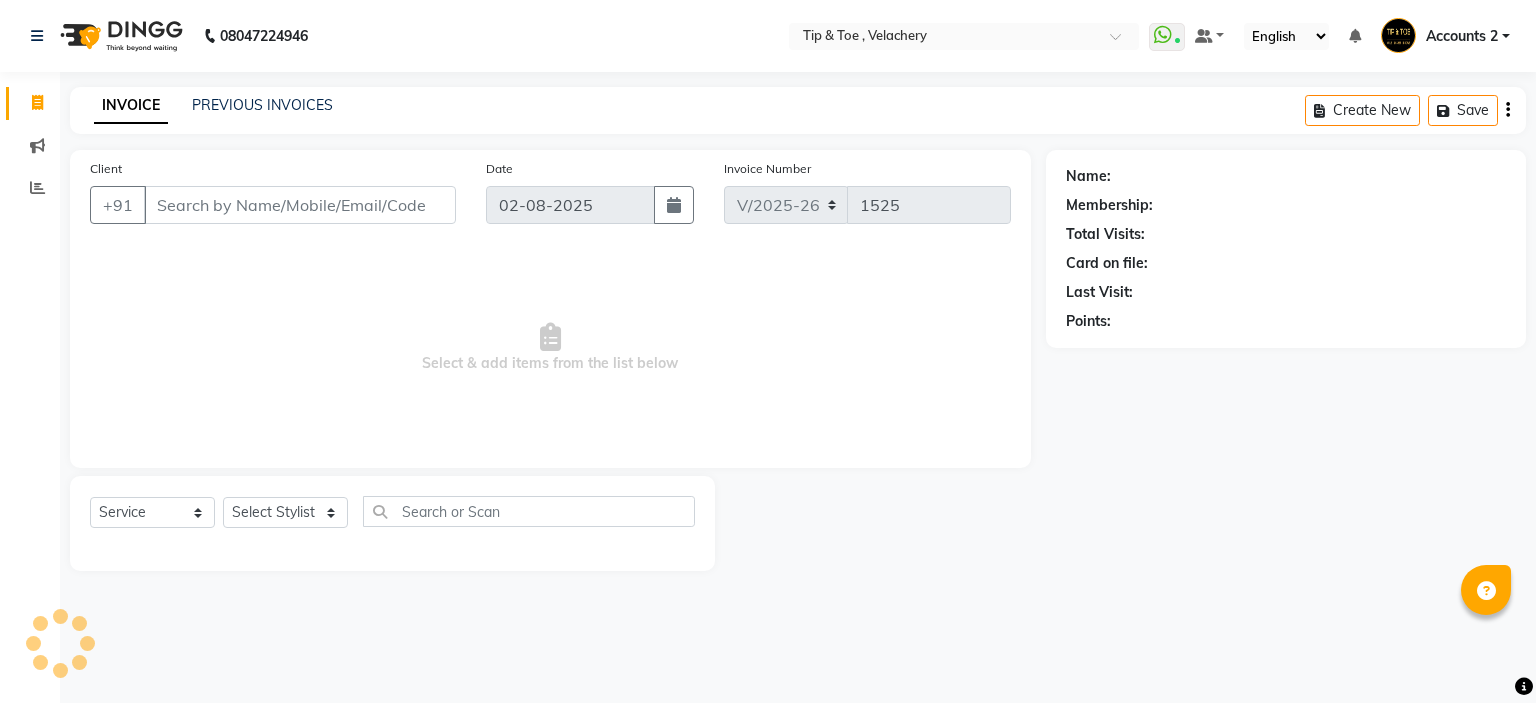 select on "5863" 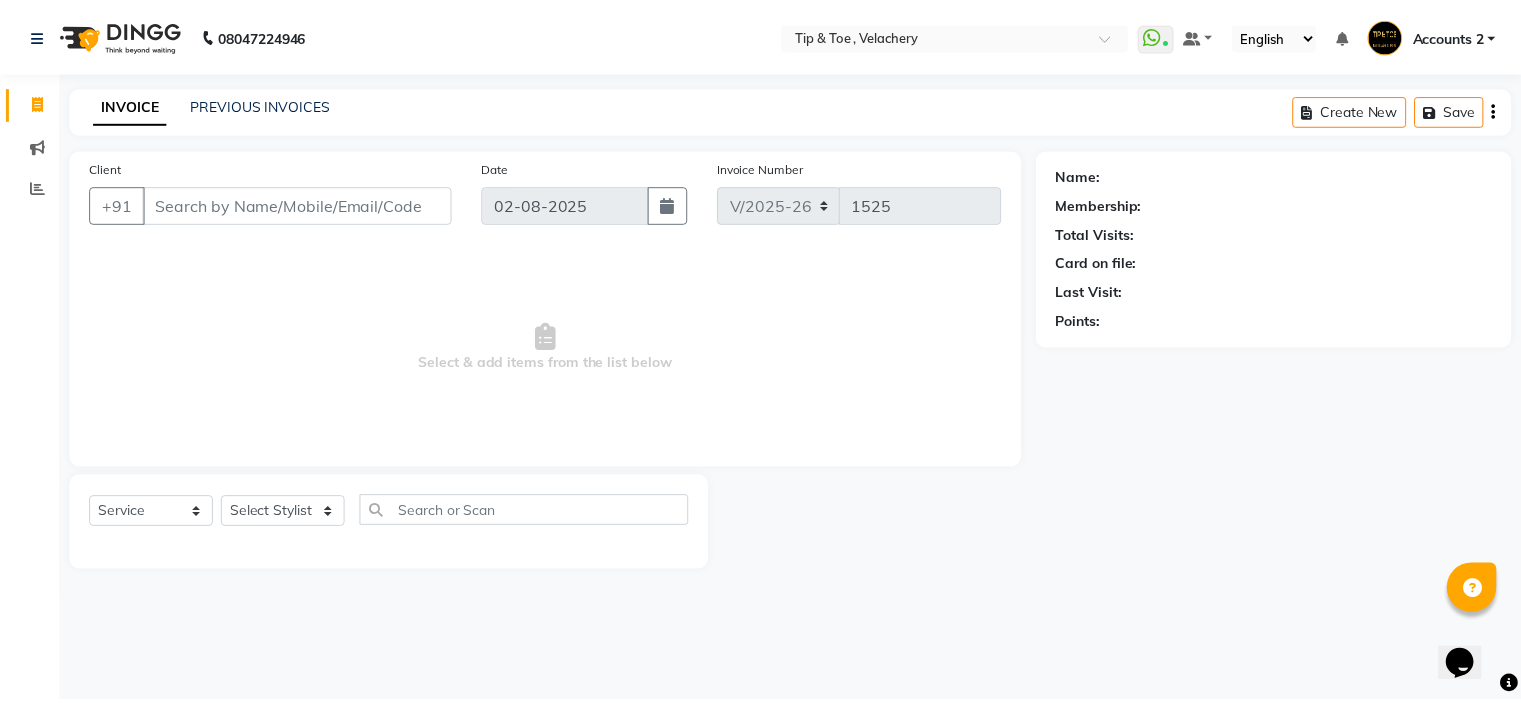 scroll, scrollTop: 0, scrollLeft: 0, axis: both 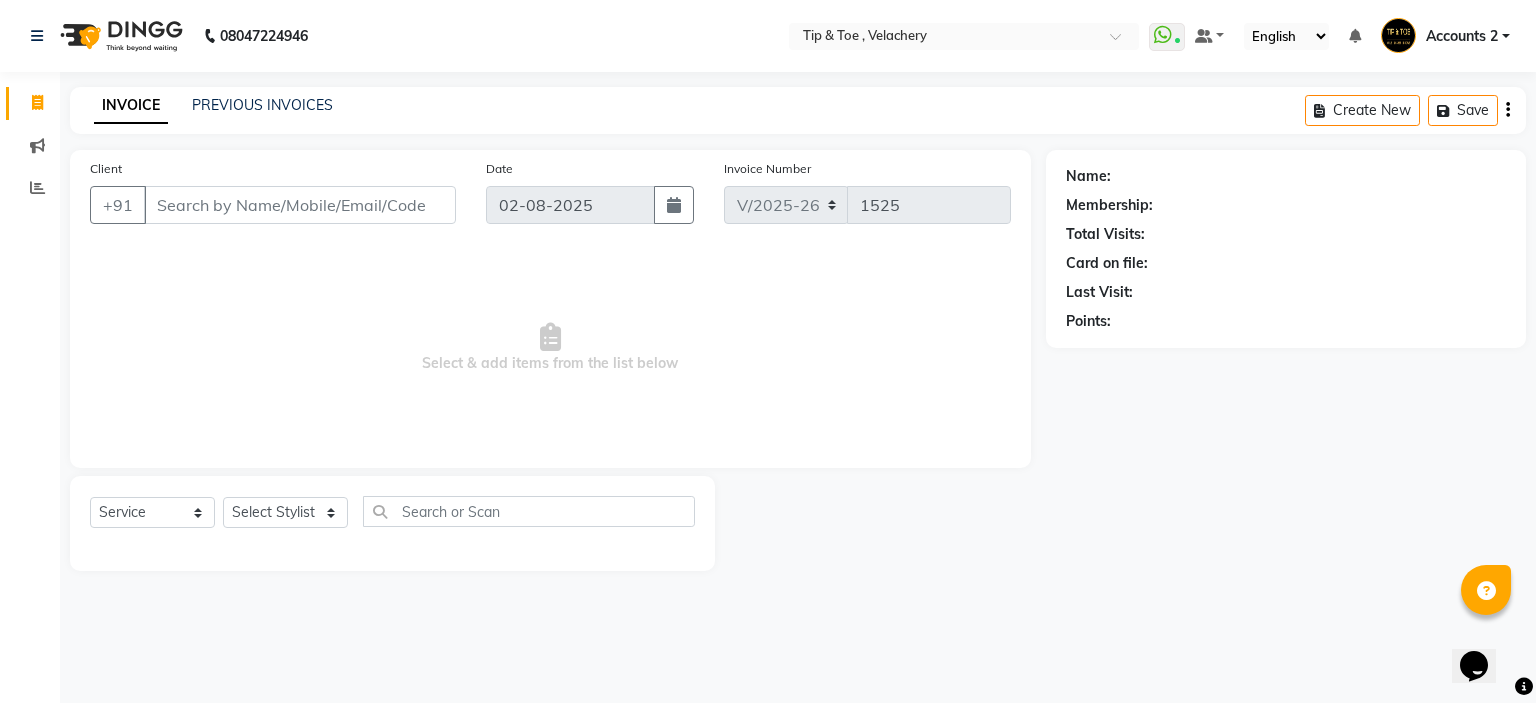 click on "08047224946" 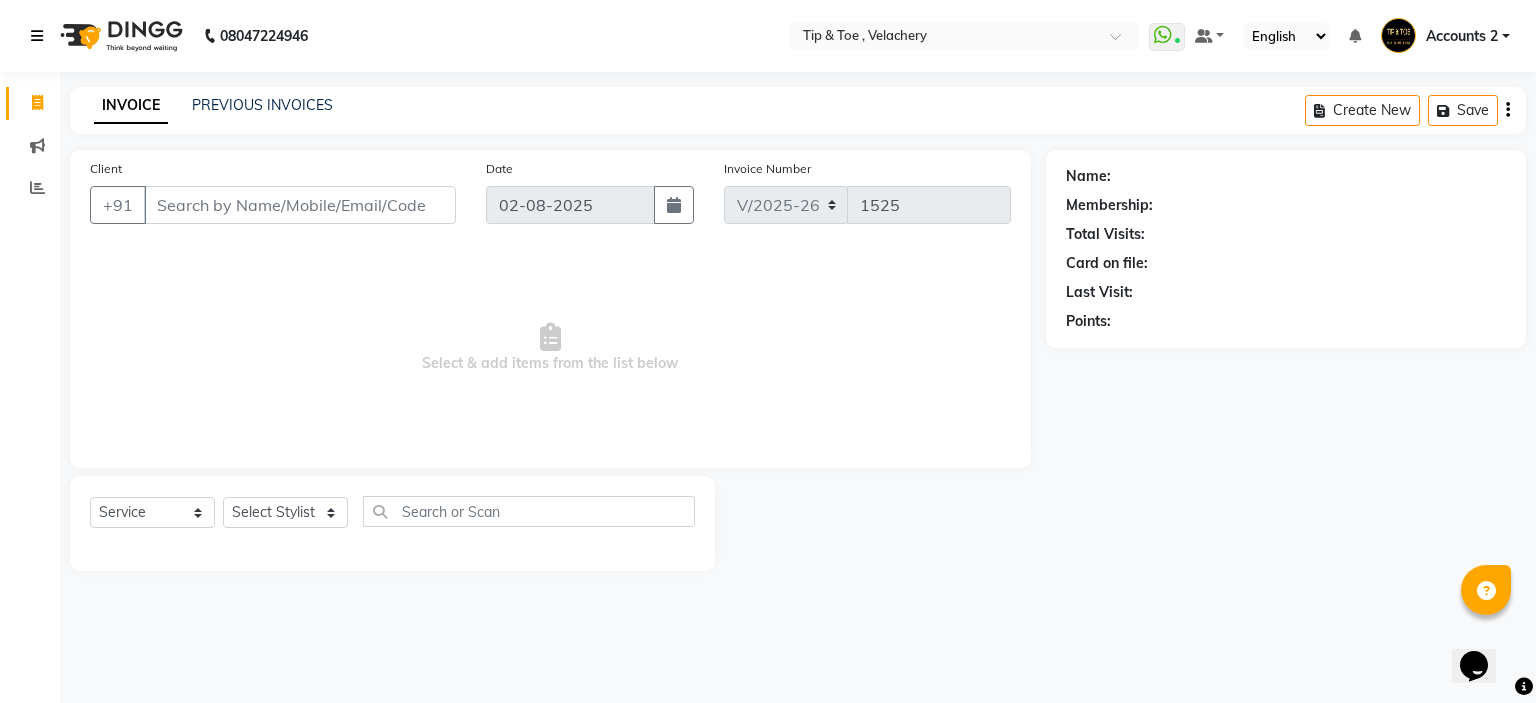 click at bounding box center [37, 36] 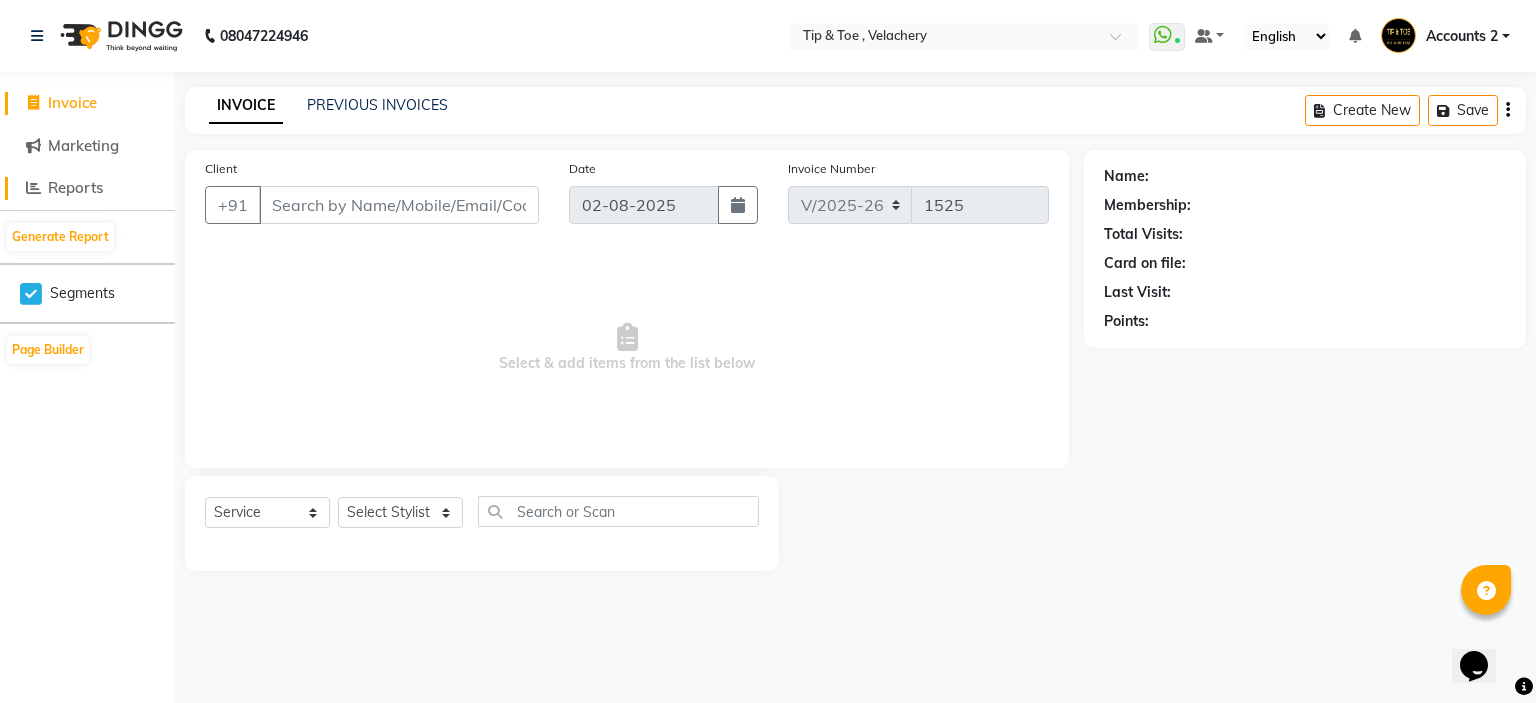 click on "Reports" 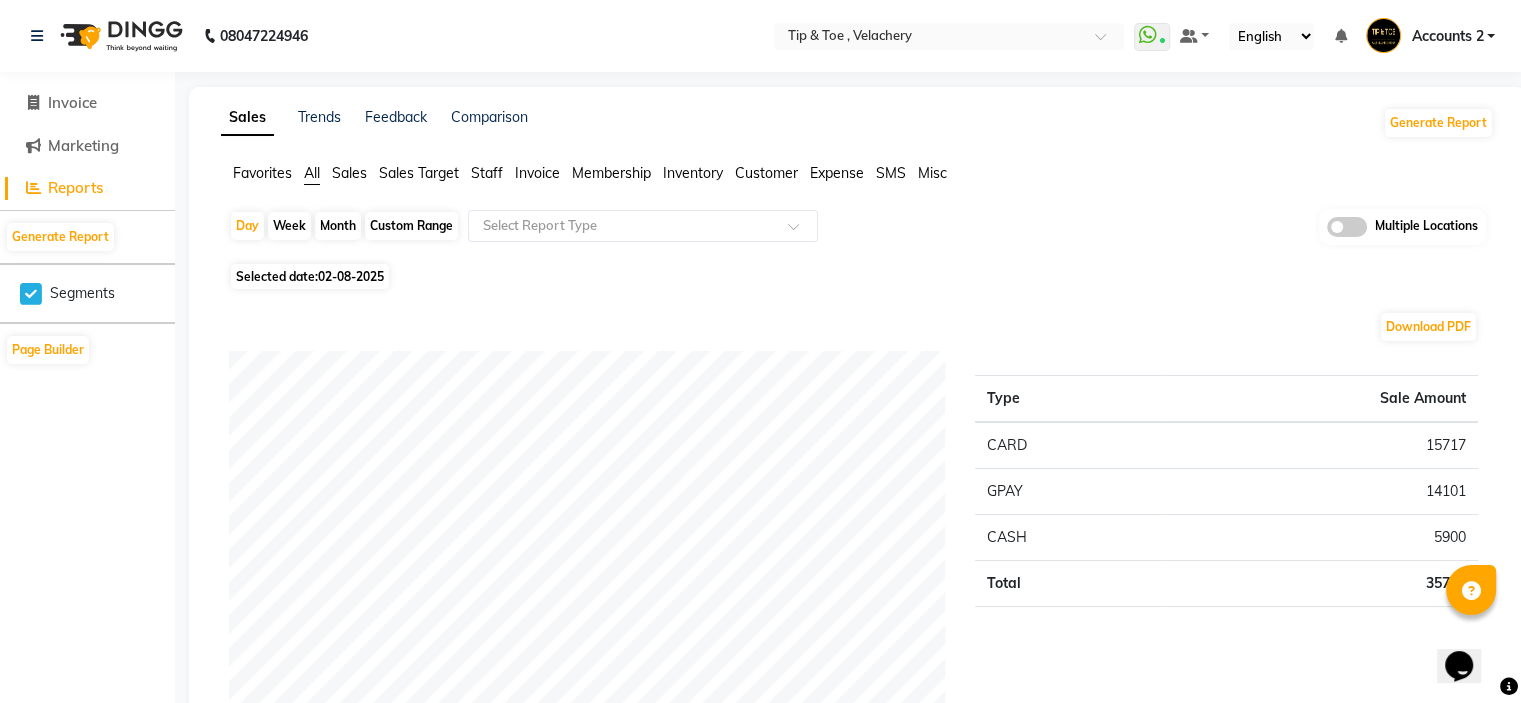 click on "Sales Target" 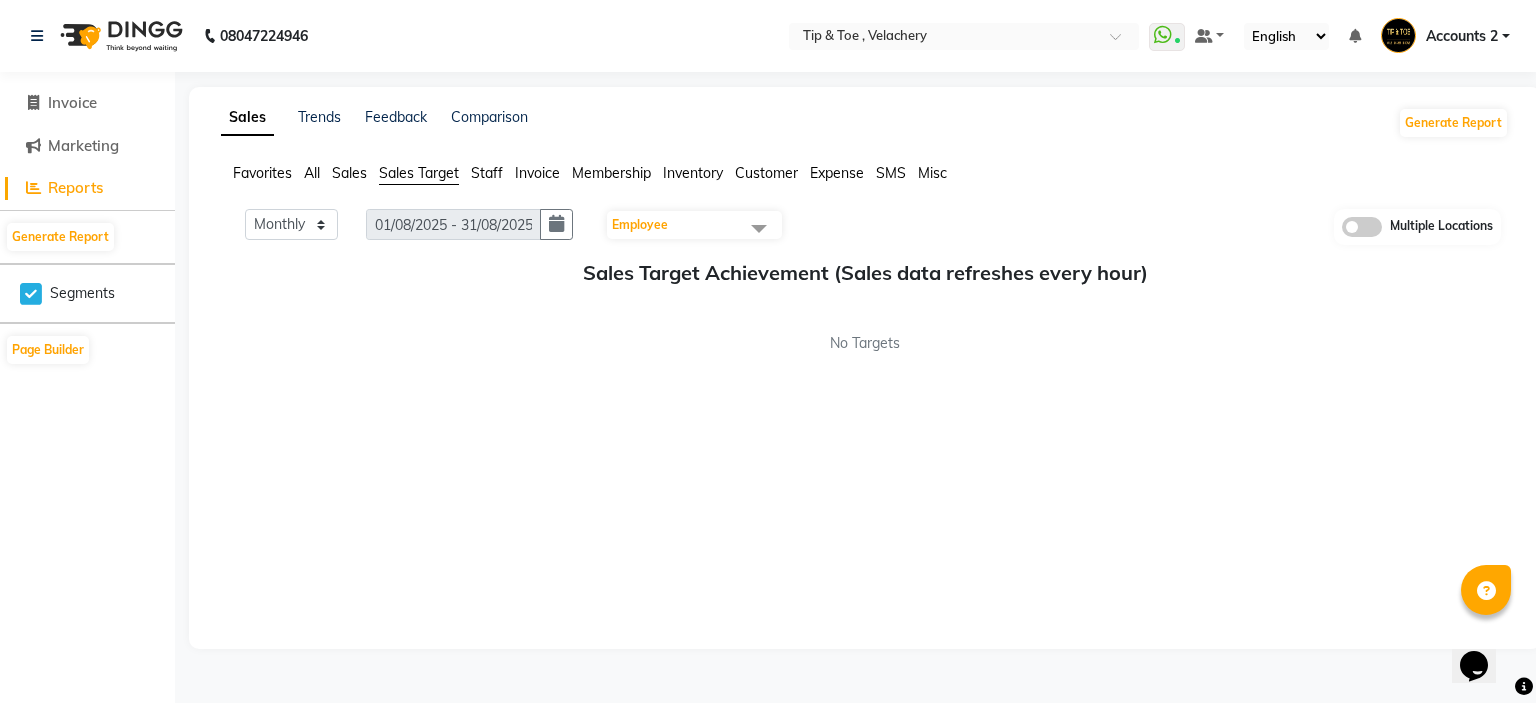 click on "Sales" 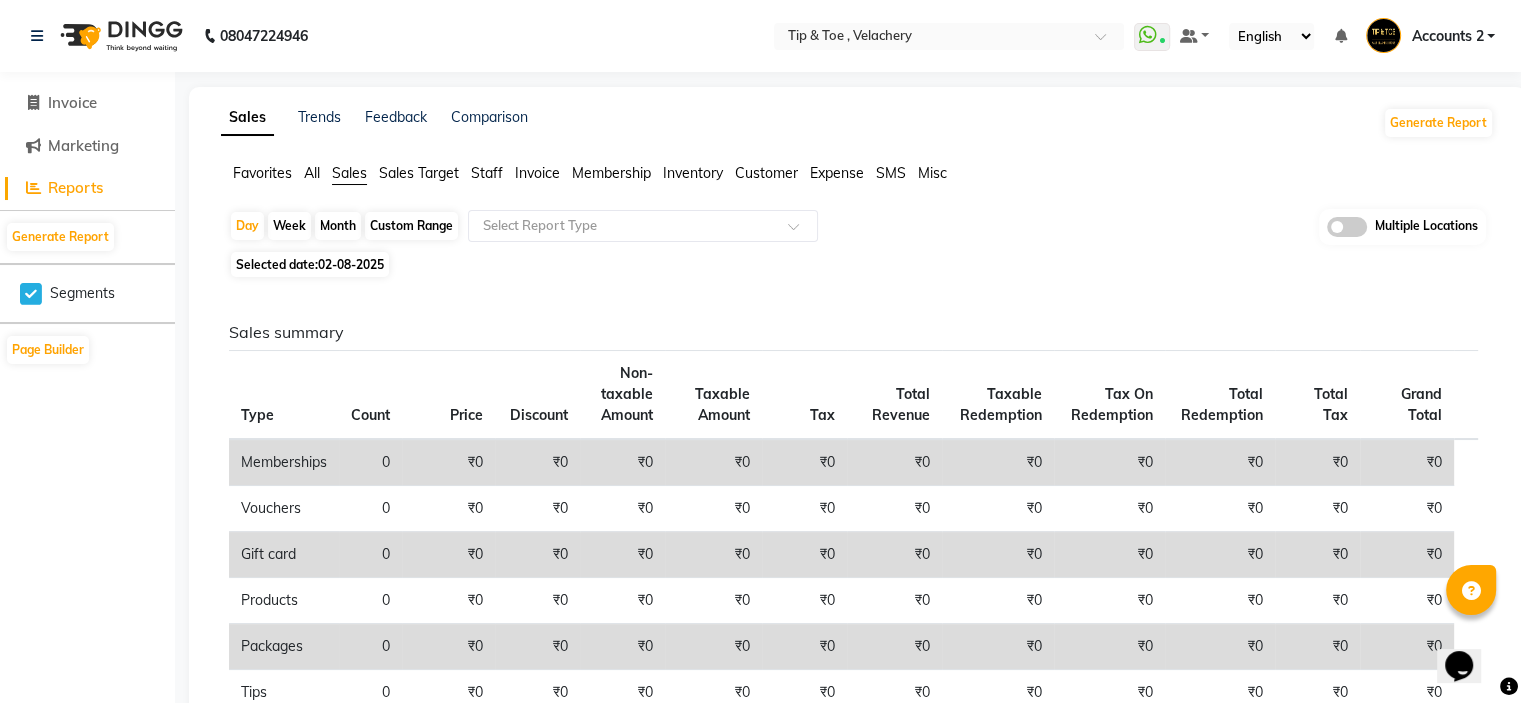 click on "Custom Range" 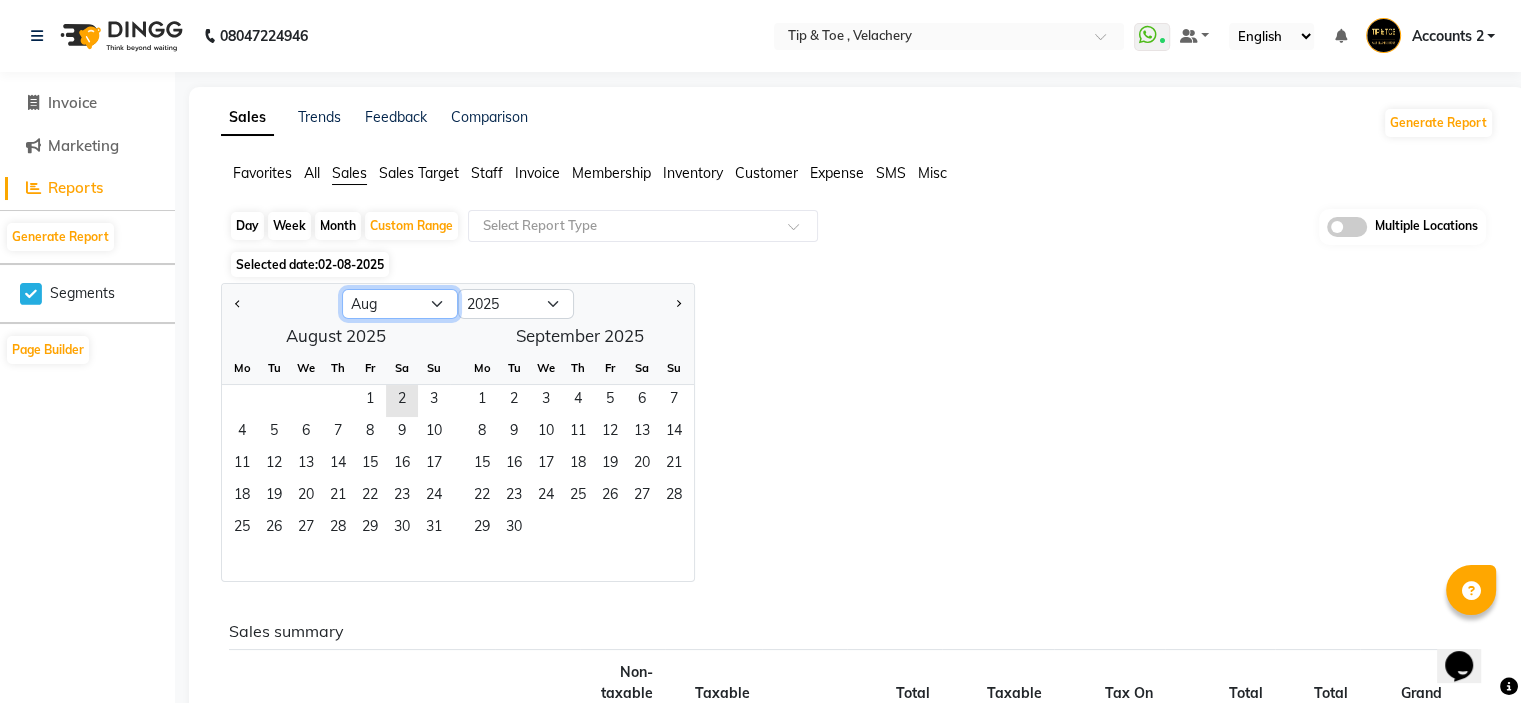 click on "Jan Feb Mar Apr May Jun Jul Aug Sep Oct Nov Dec" 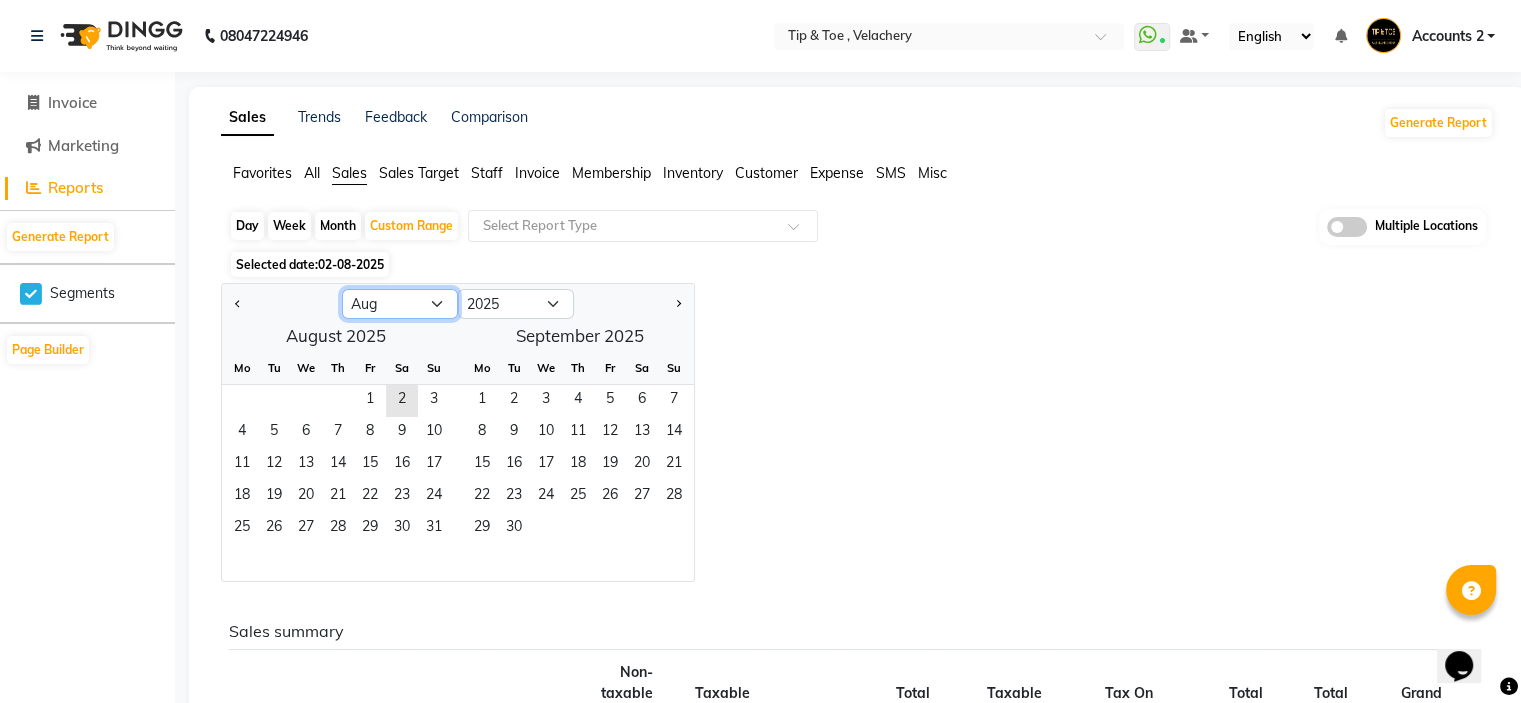 select on "7" 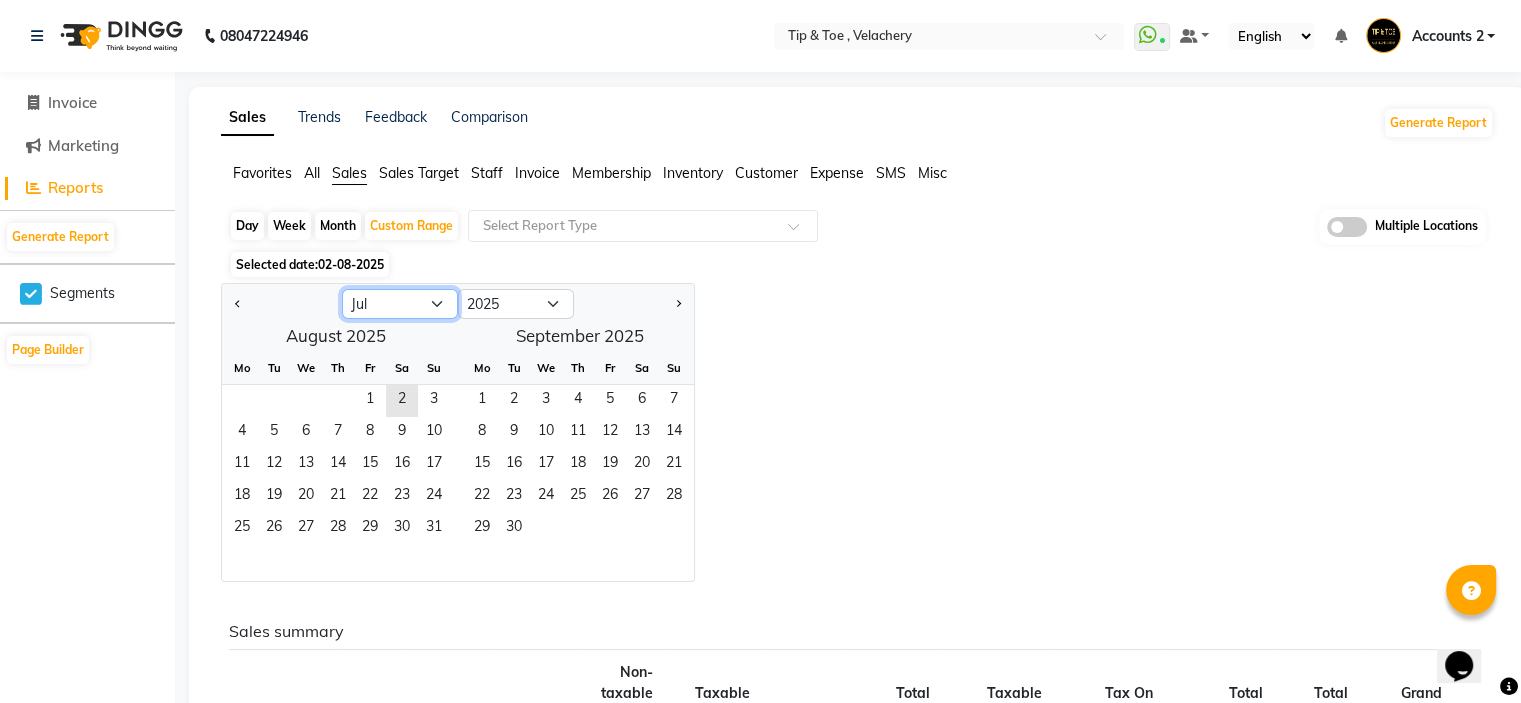 click on "Jan Feb Mar Apr May Jun Jul Aug Sep Oct Nov Dec" 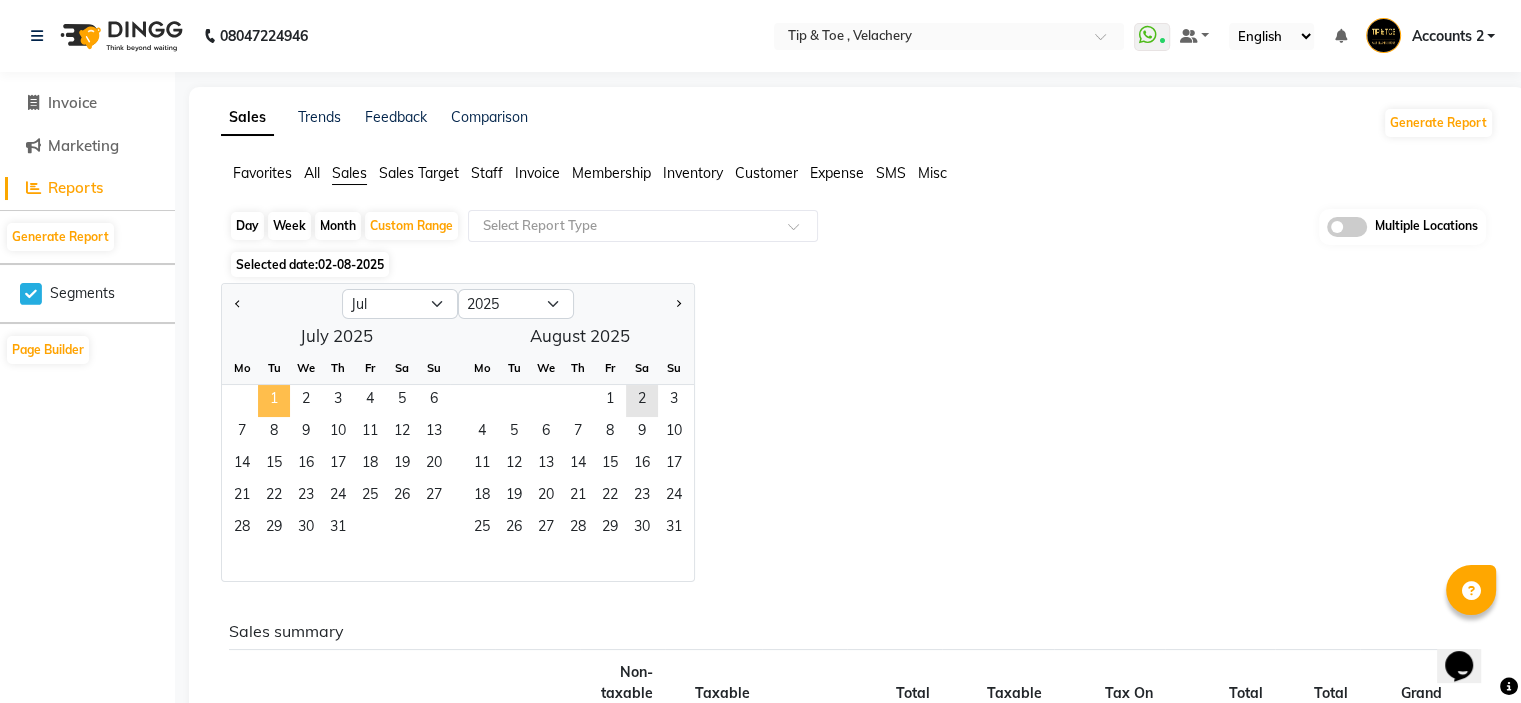 click on "1" 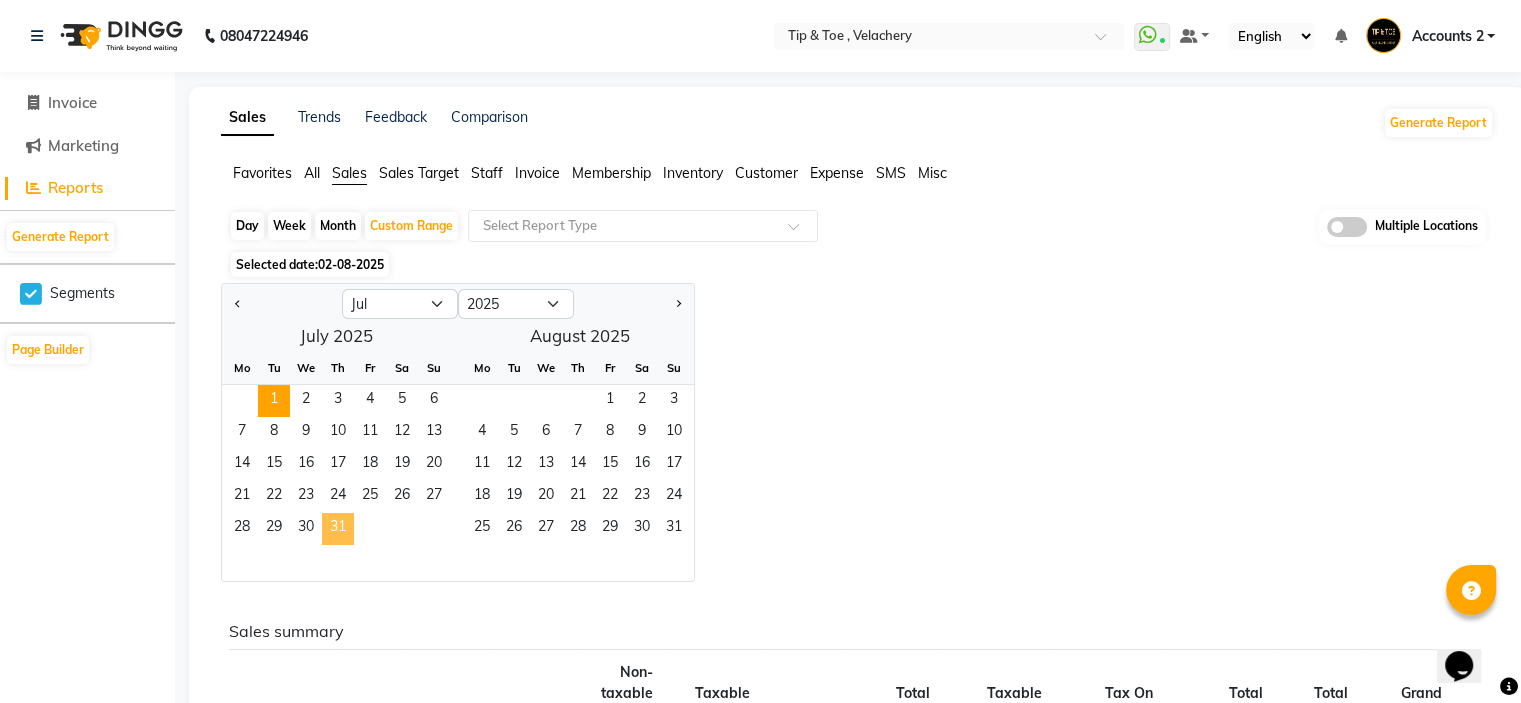 click on "31" 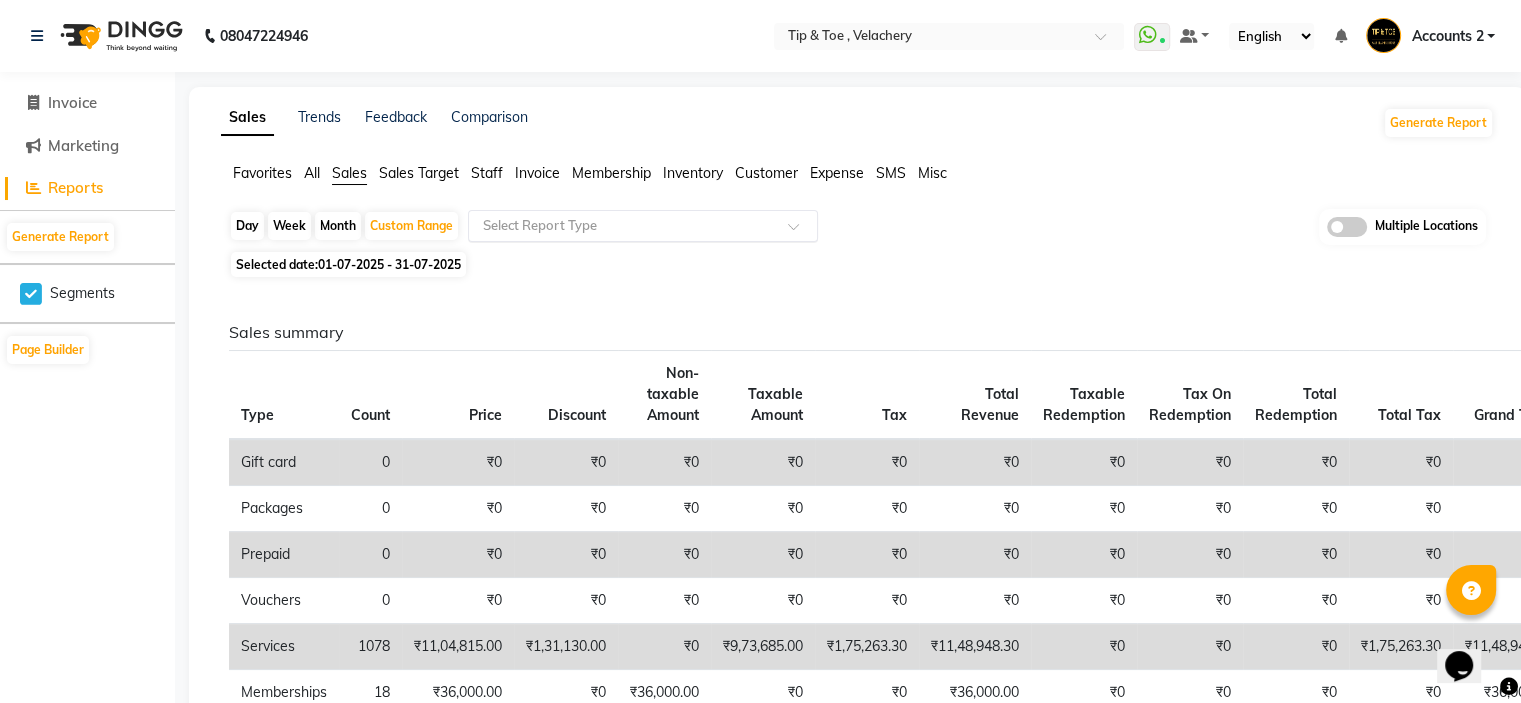 click 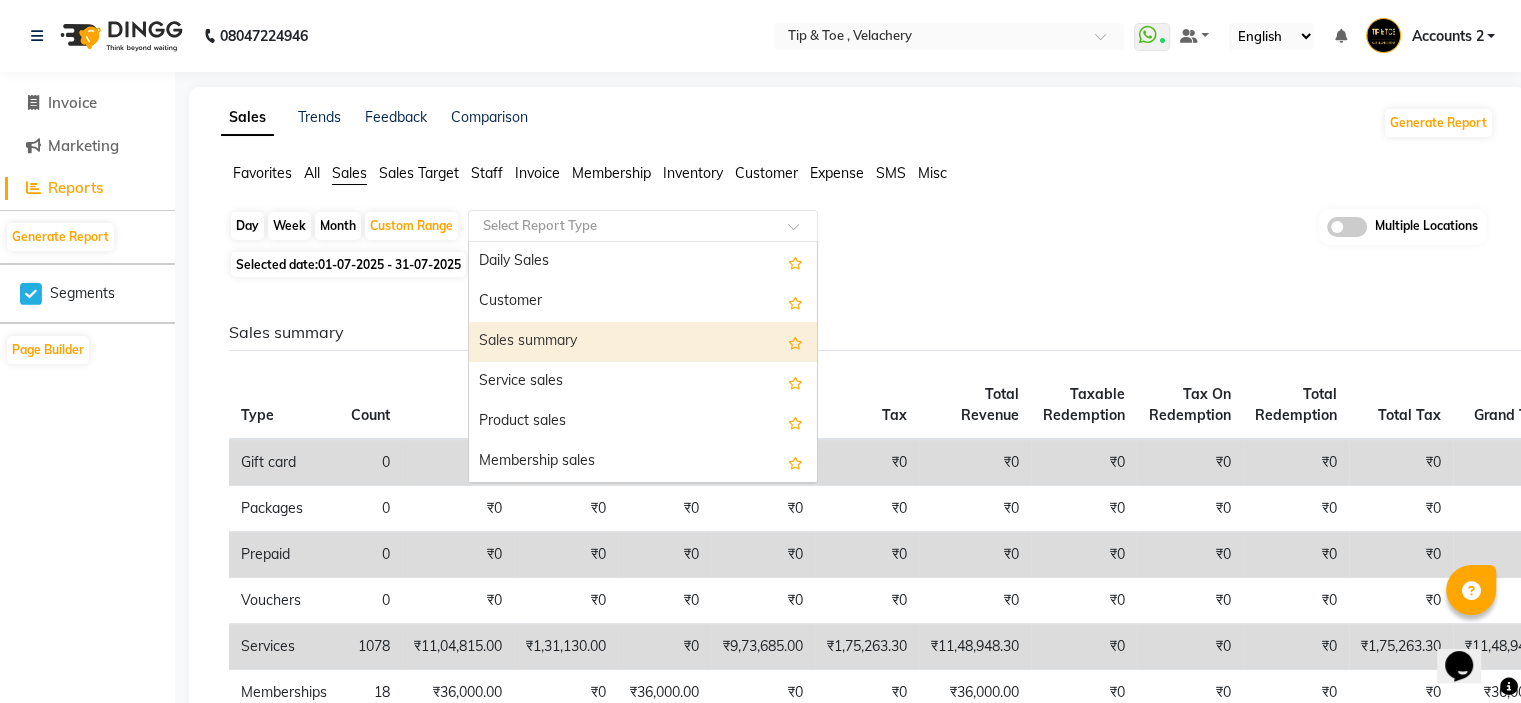 click on "Sales summary" at bounding box center (643, 342) 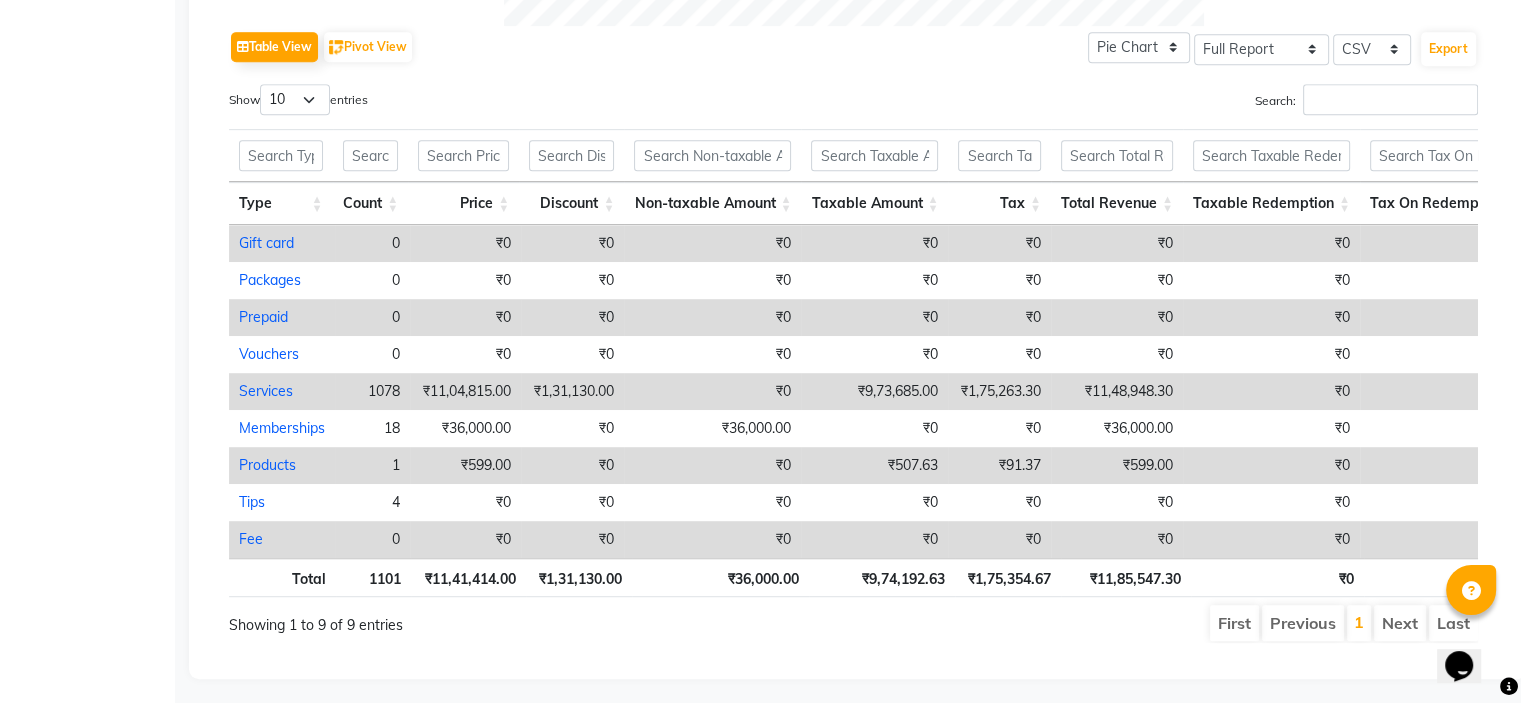 scroll, scrollTop: 1000, scrollLeft: 0, axis: vertical 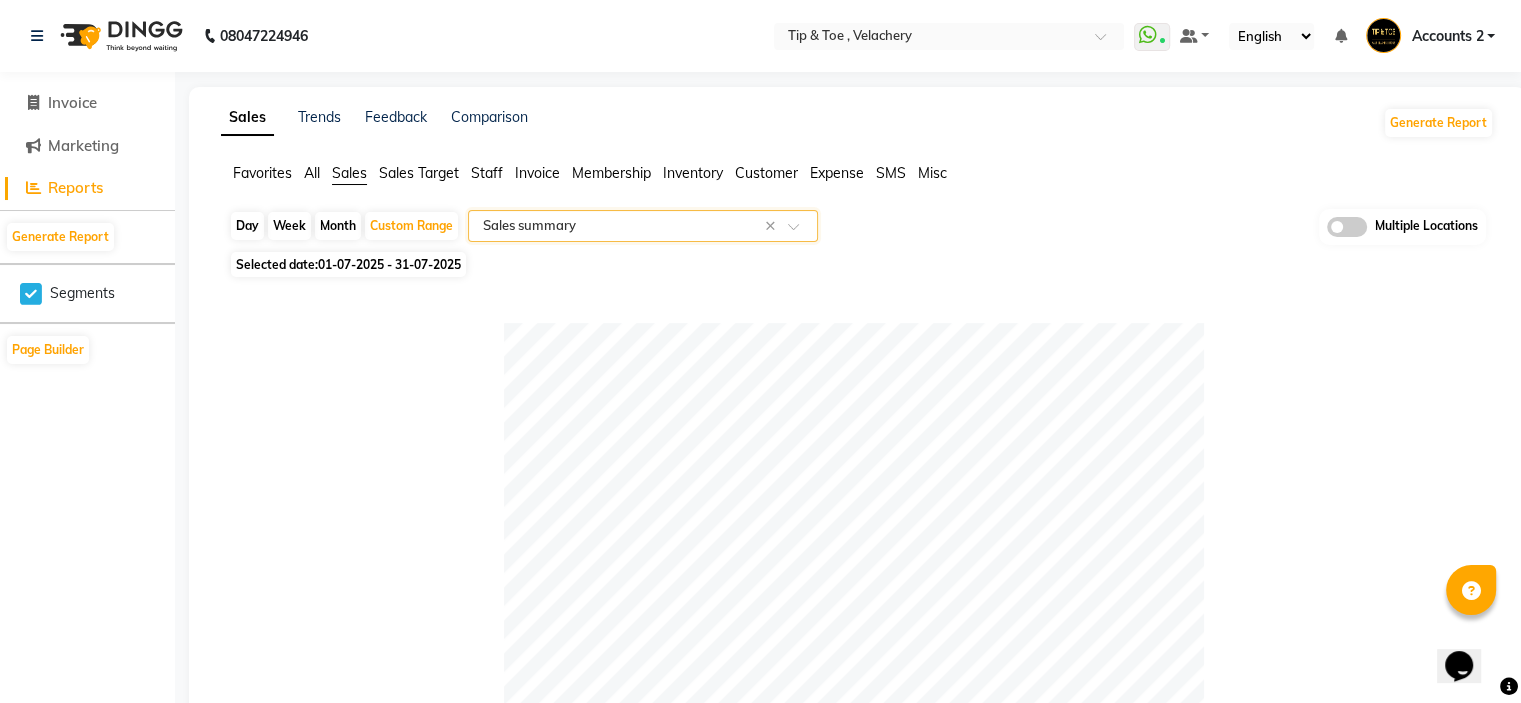 click on "Selected date:  01-07-2025 - 31-07-2025" 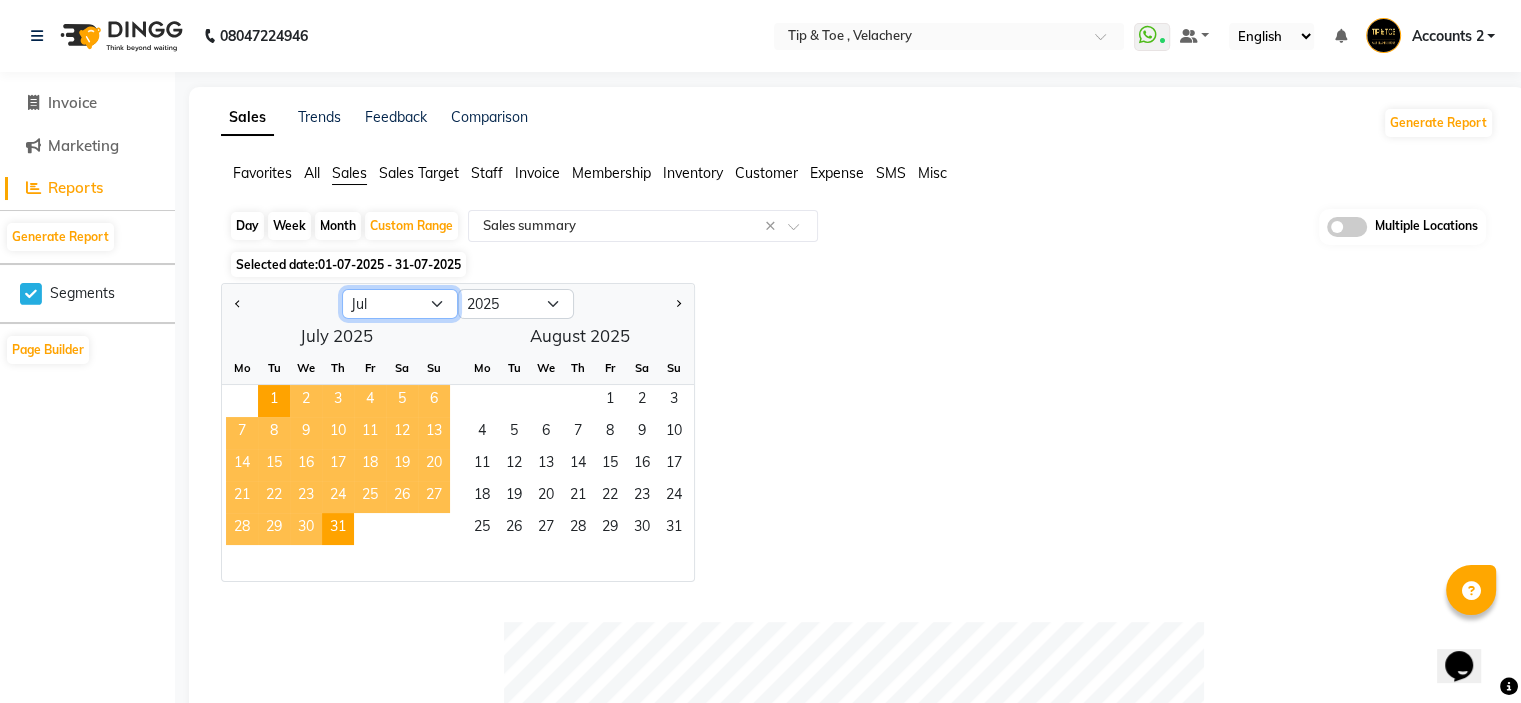 click on "Jan Feb Mar Apr May Jun Jul Aug Sep Oct Nov Dec" 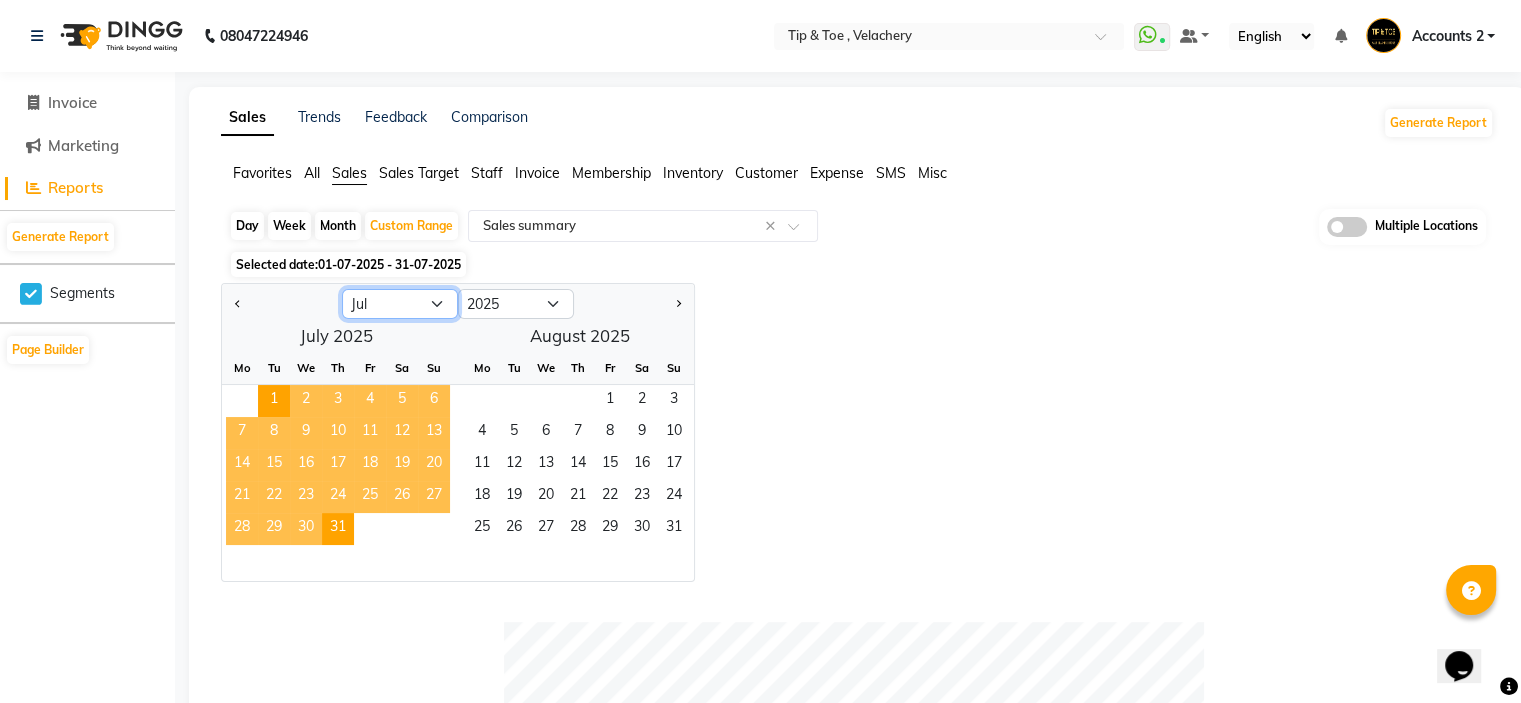 select on "6" 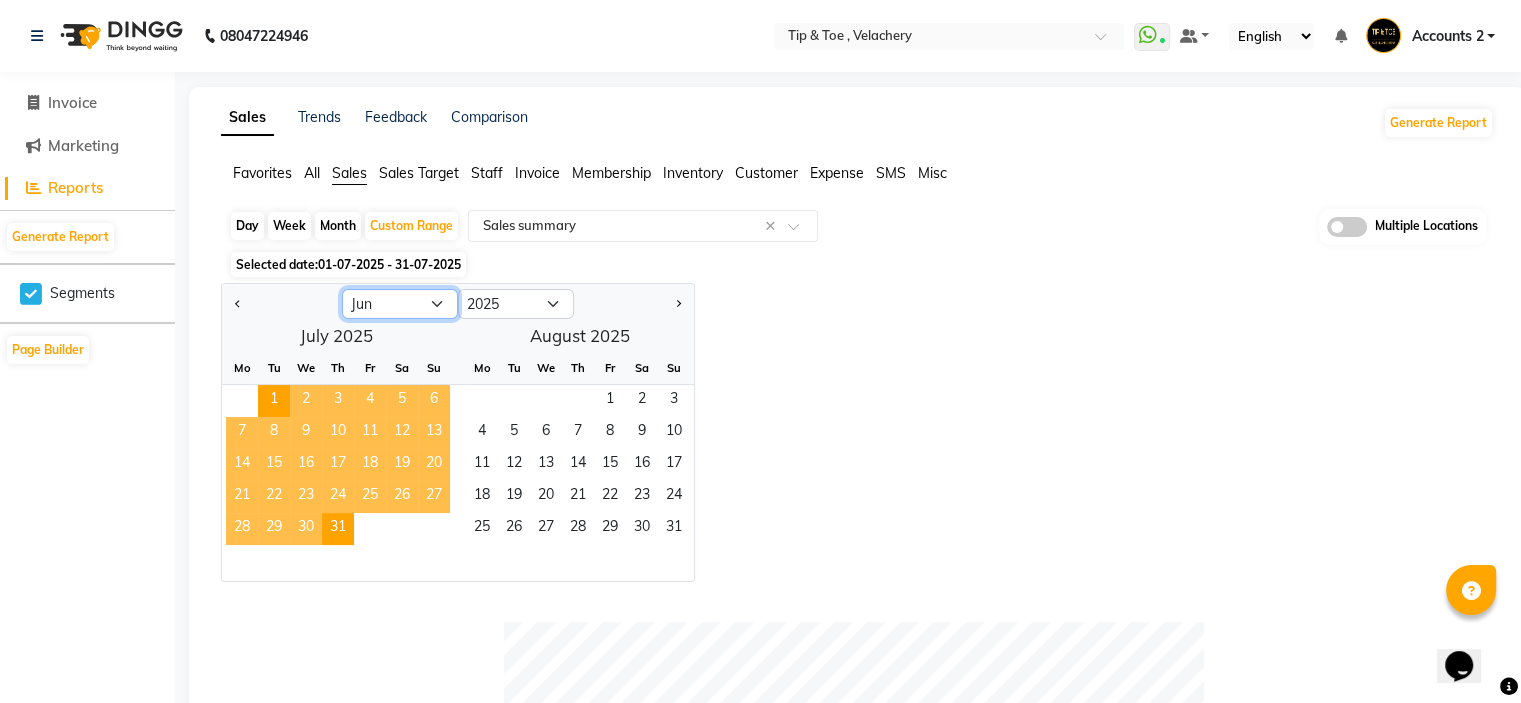 click on "Jan Feb Mar Apr May Jun Jul Aug Sep Oct Nov Dec" 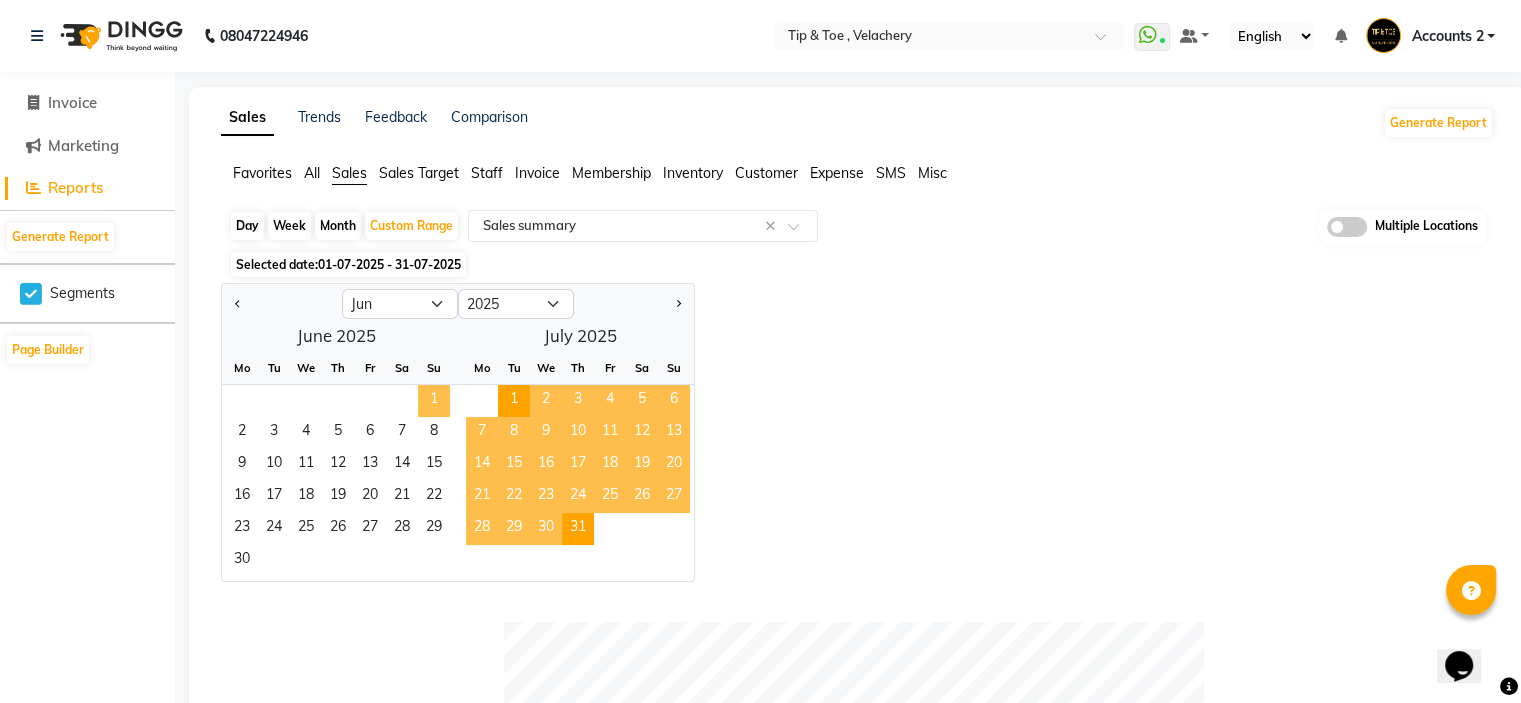 click on "1" 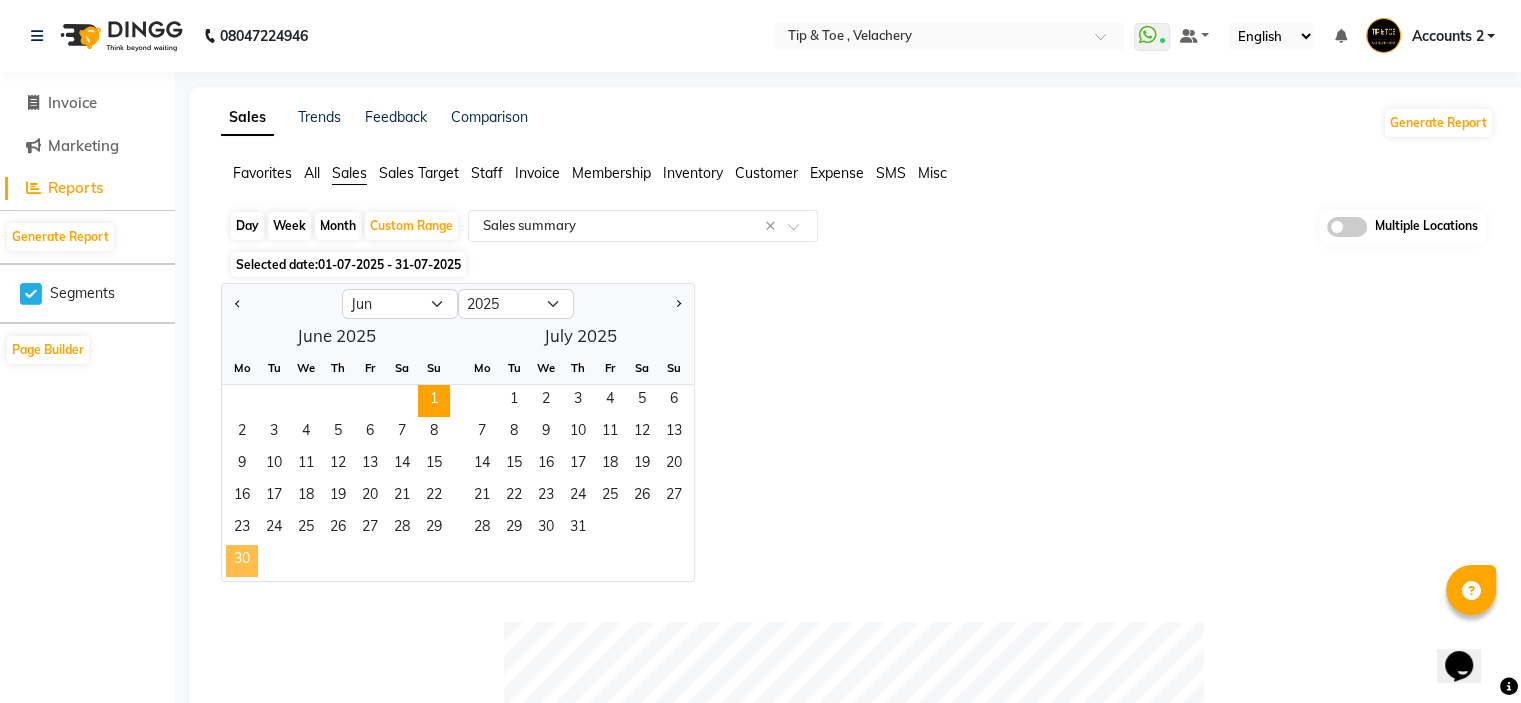 click on "30" 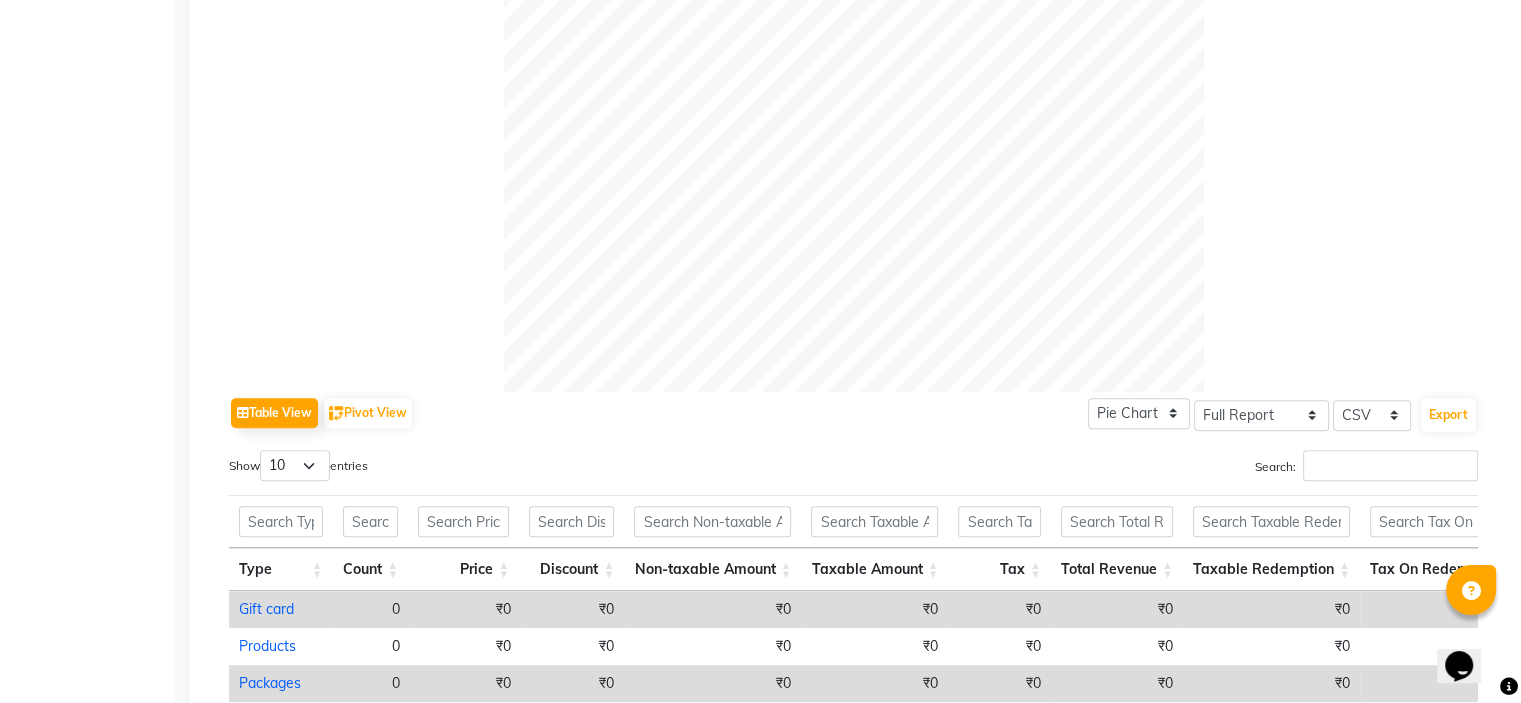 scroll, scrollTop: 131, scrollLeft: 0, axis: vertical 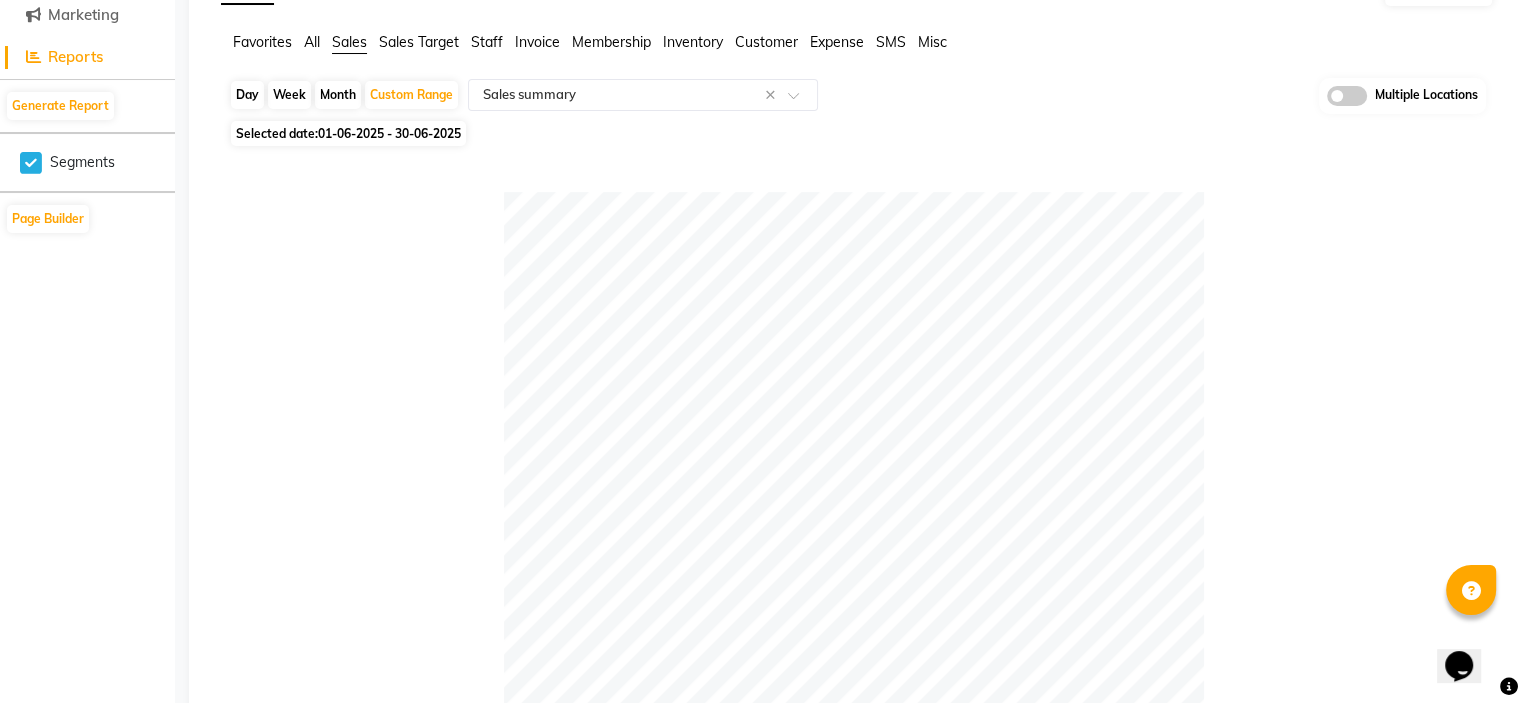 click on "01-06-2025 - 30-06-2025" 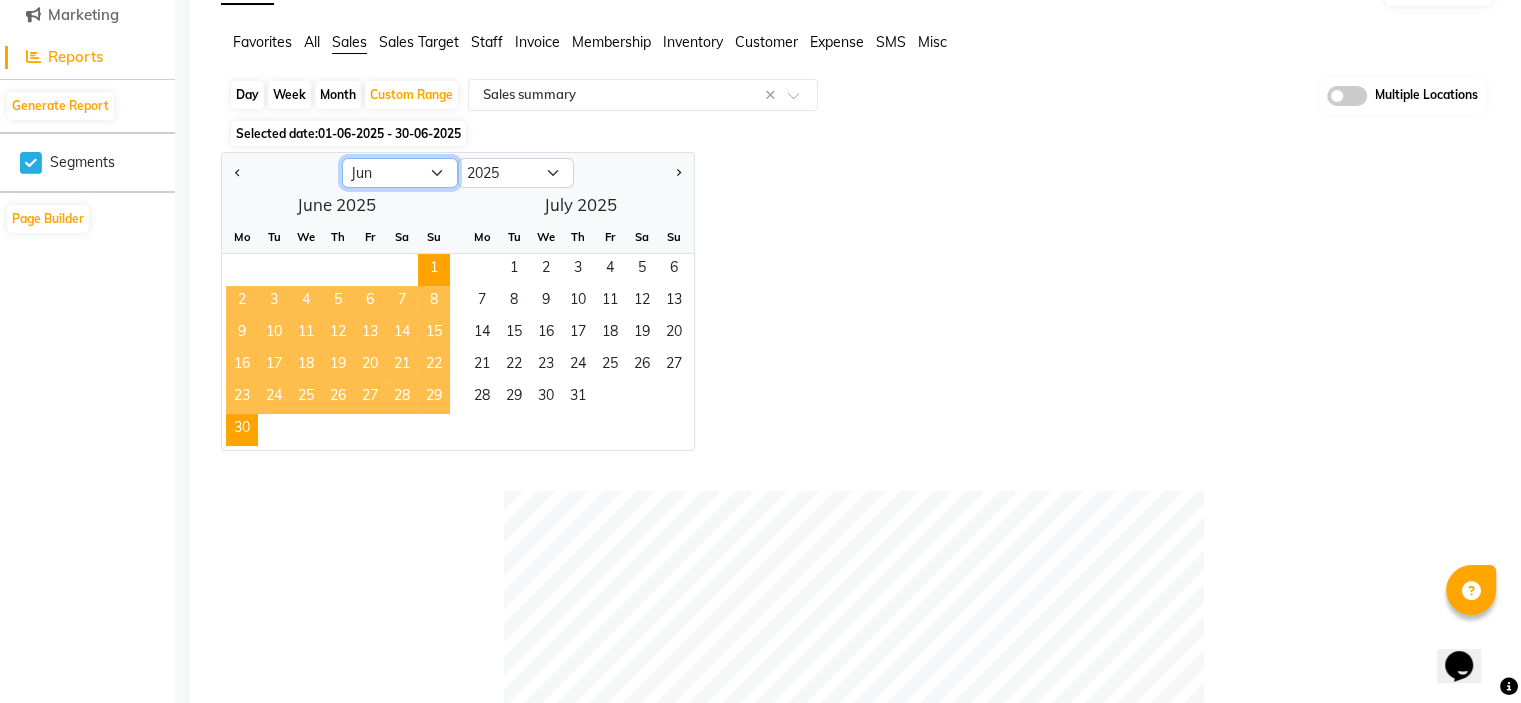 click on "Jan Feb Mar Apr May Jun Jul Aug Sep Oct Nov Dec" 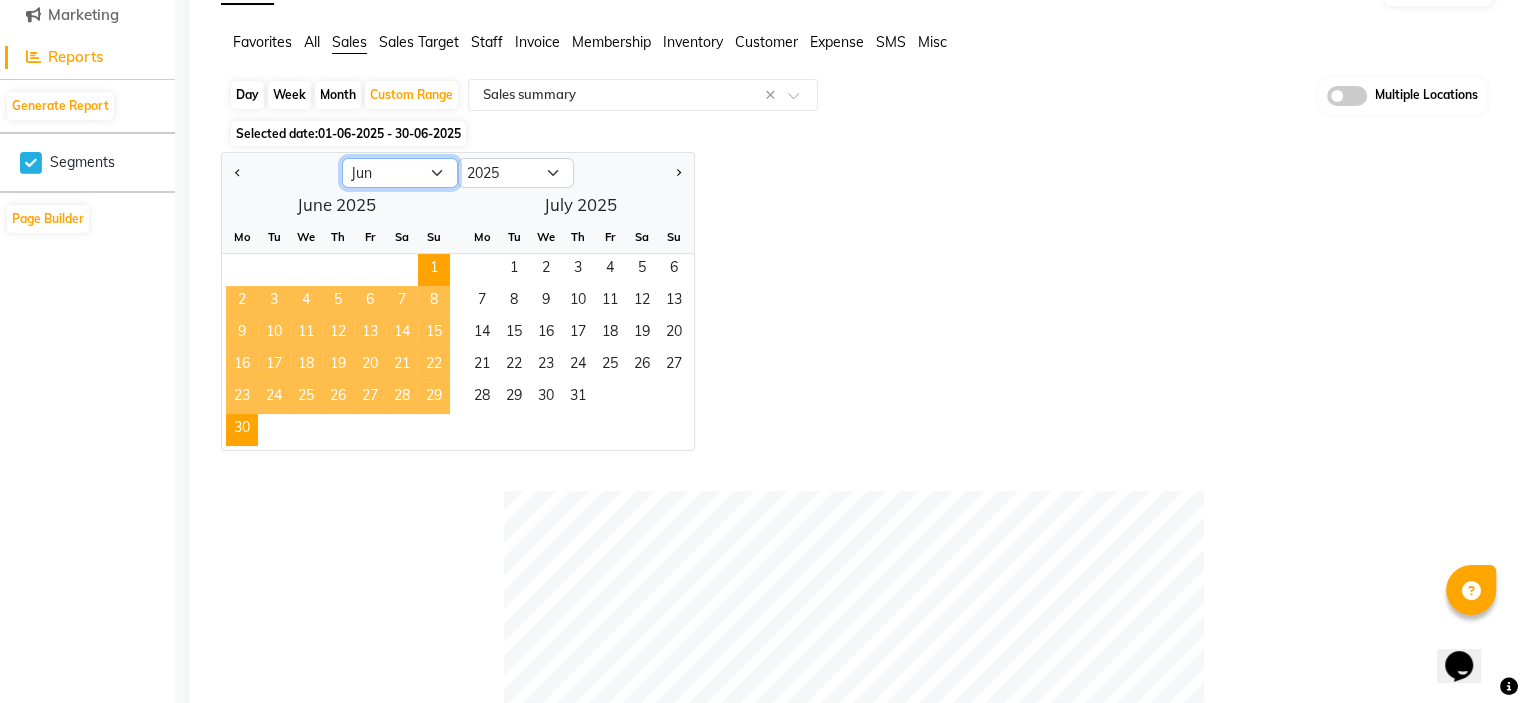 select on "7" 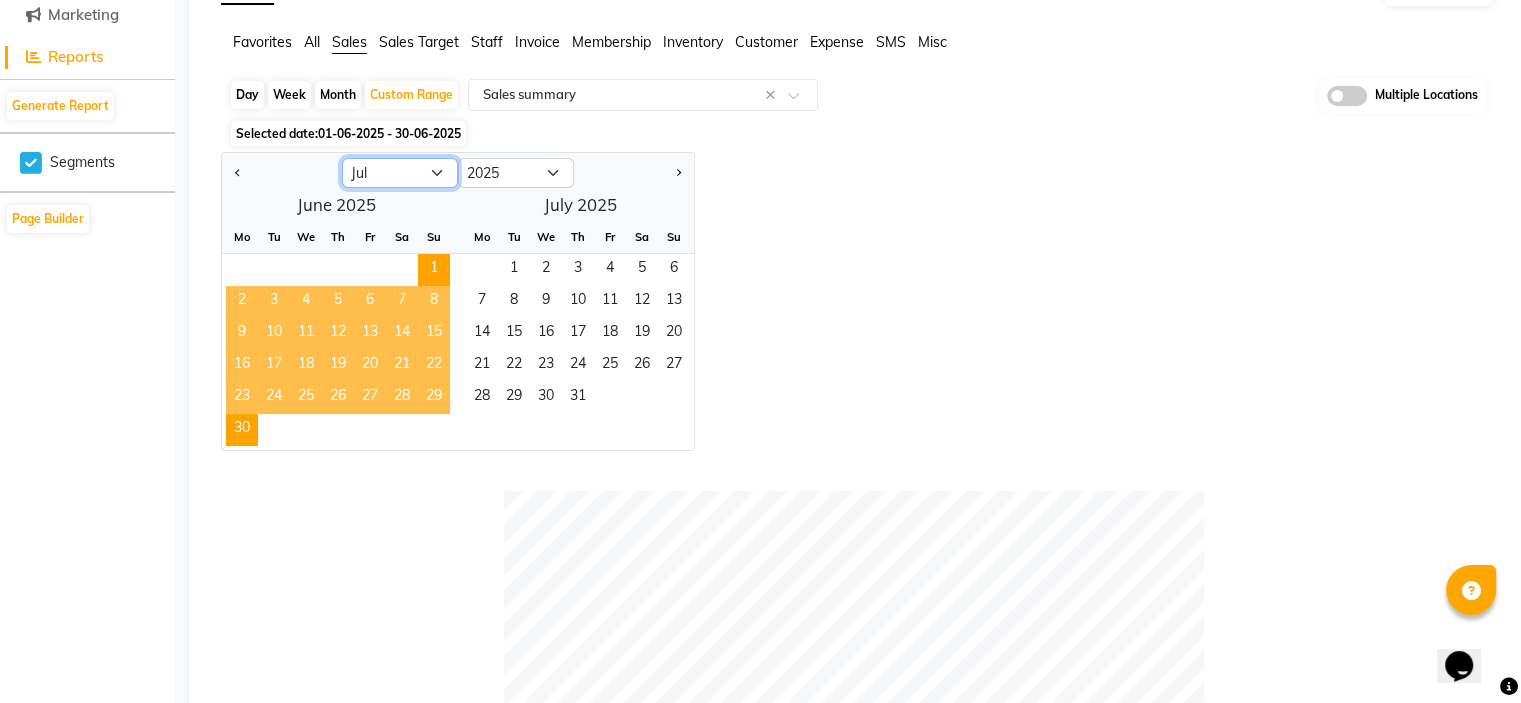 click on "Jan Feb Mar Apr May Jun Jul Aug Sep Oct Nov Dec" 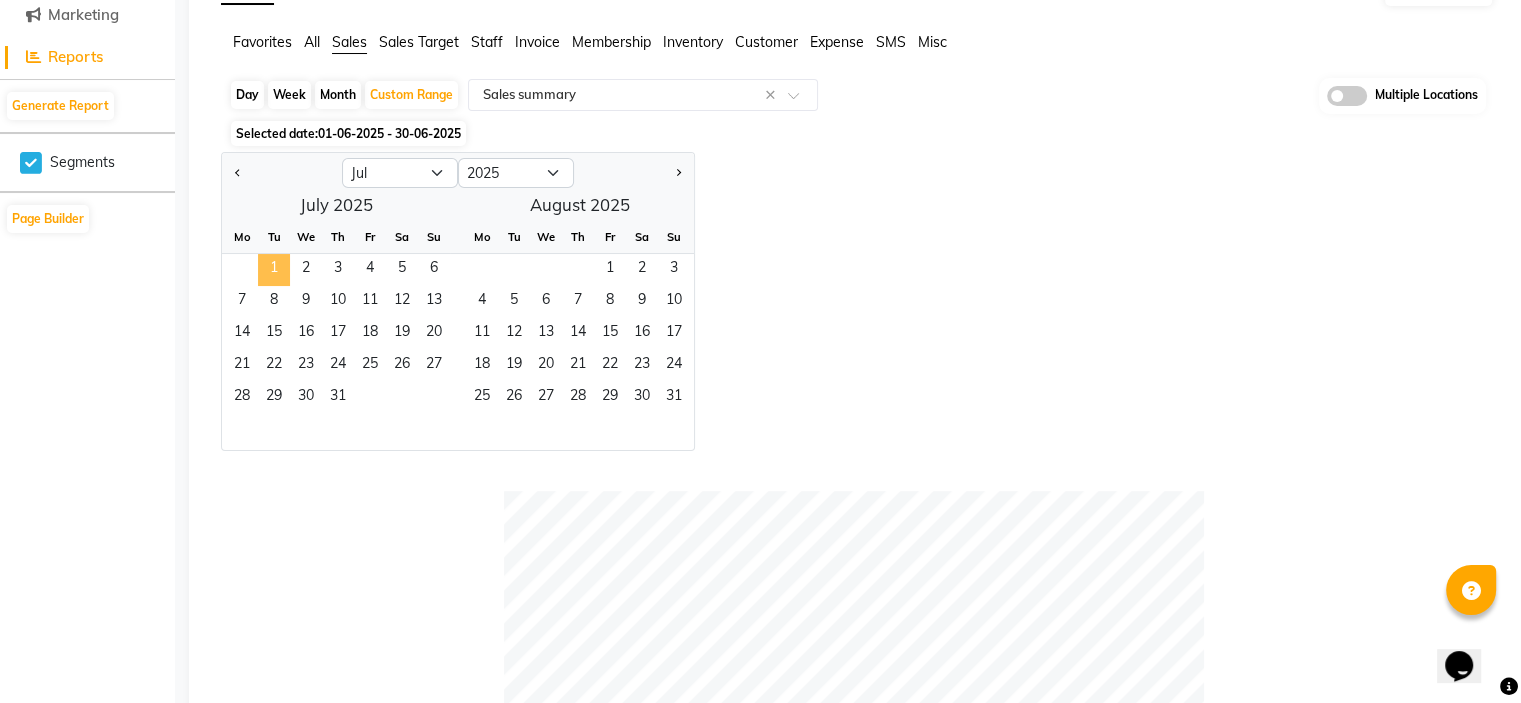click on "1" 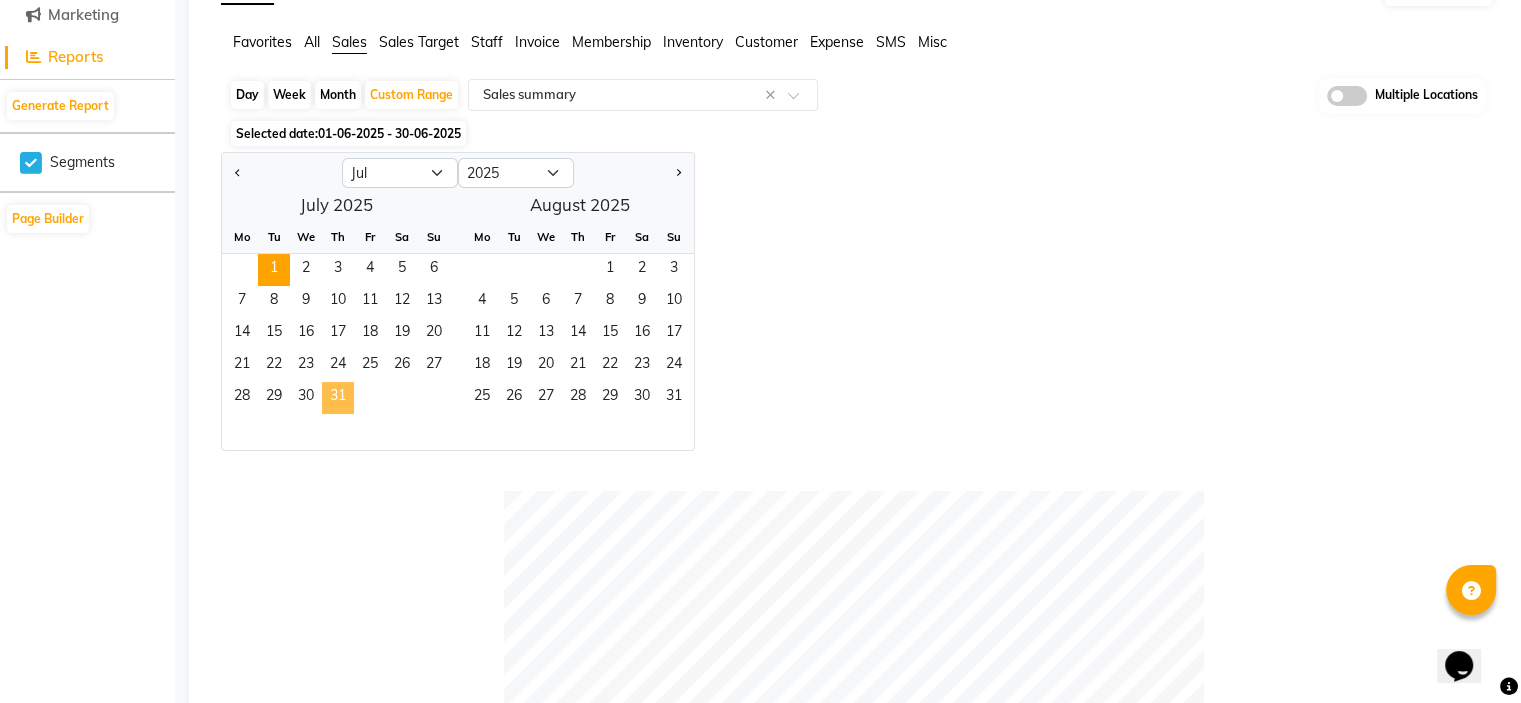 click on "31" 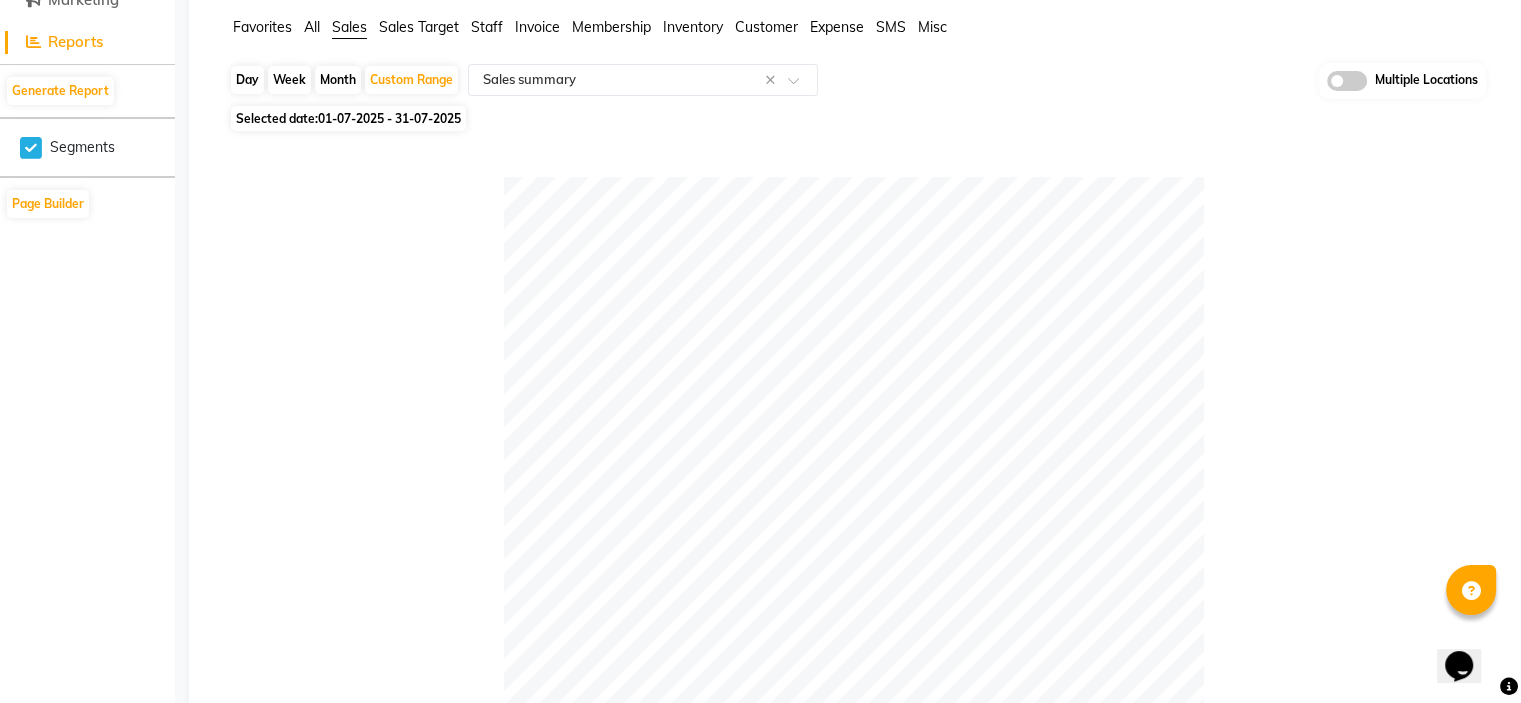 scroll, scrollTop: 0, scrollLeft: 0, axis: both 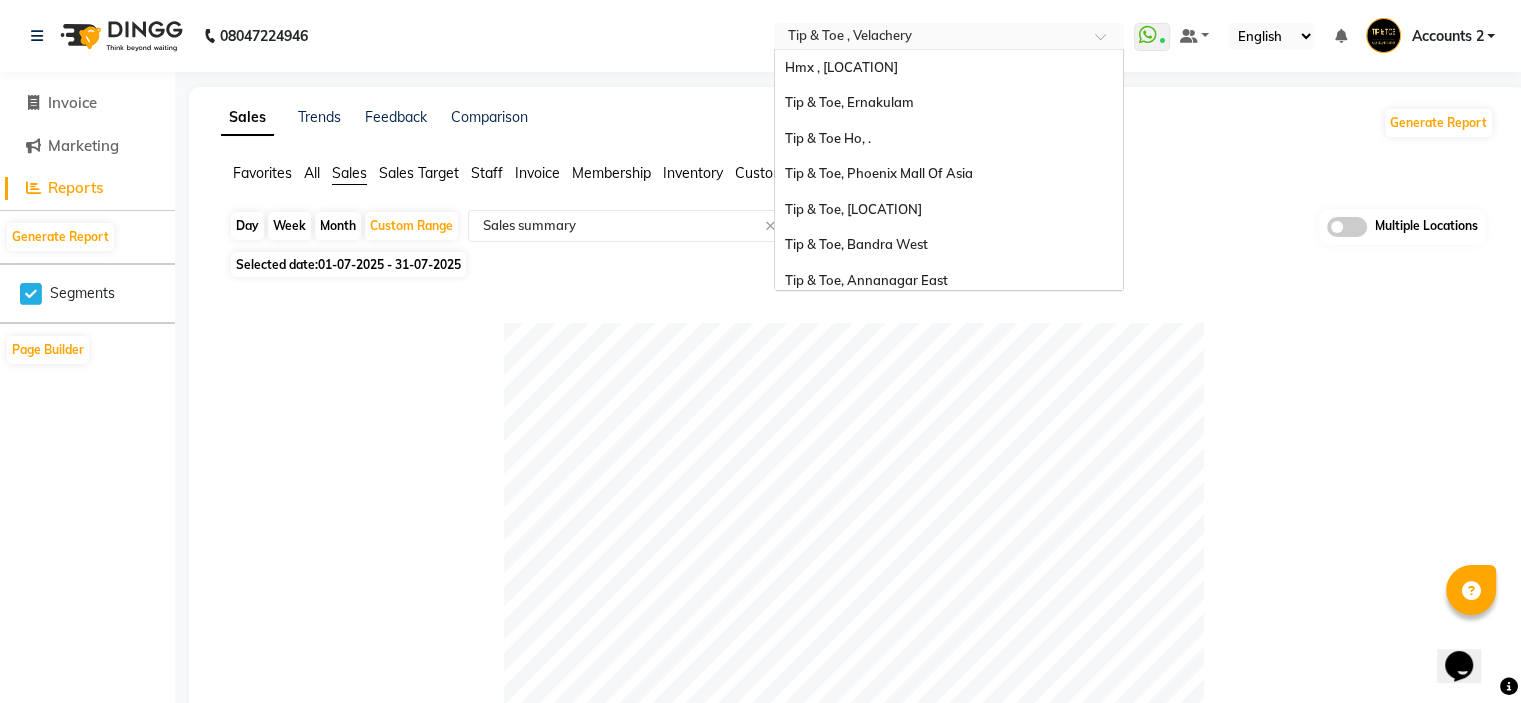 click at bounding box center [929, 38] 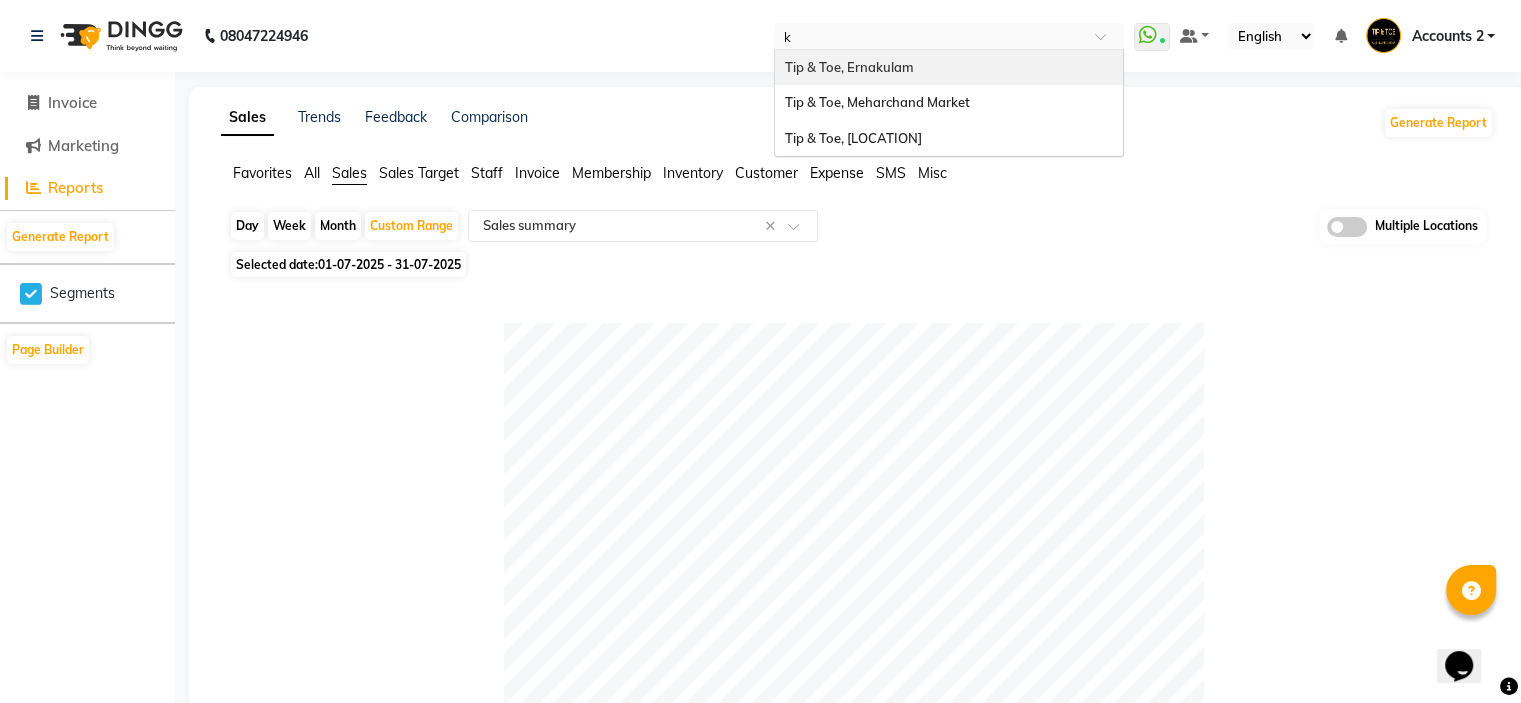 scroll, scrollTop: 0, scrollLeft: 0, axis: both 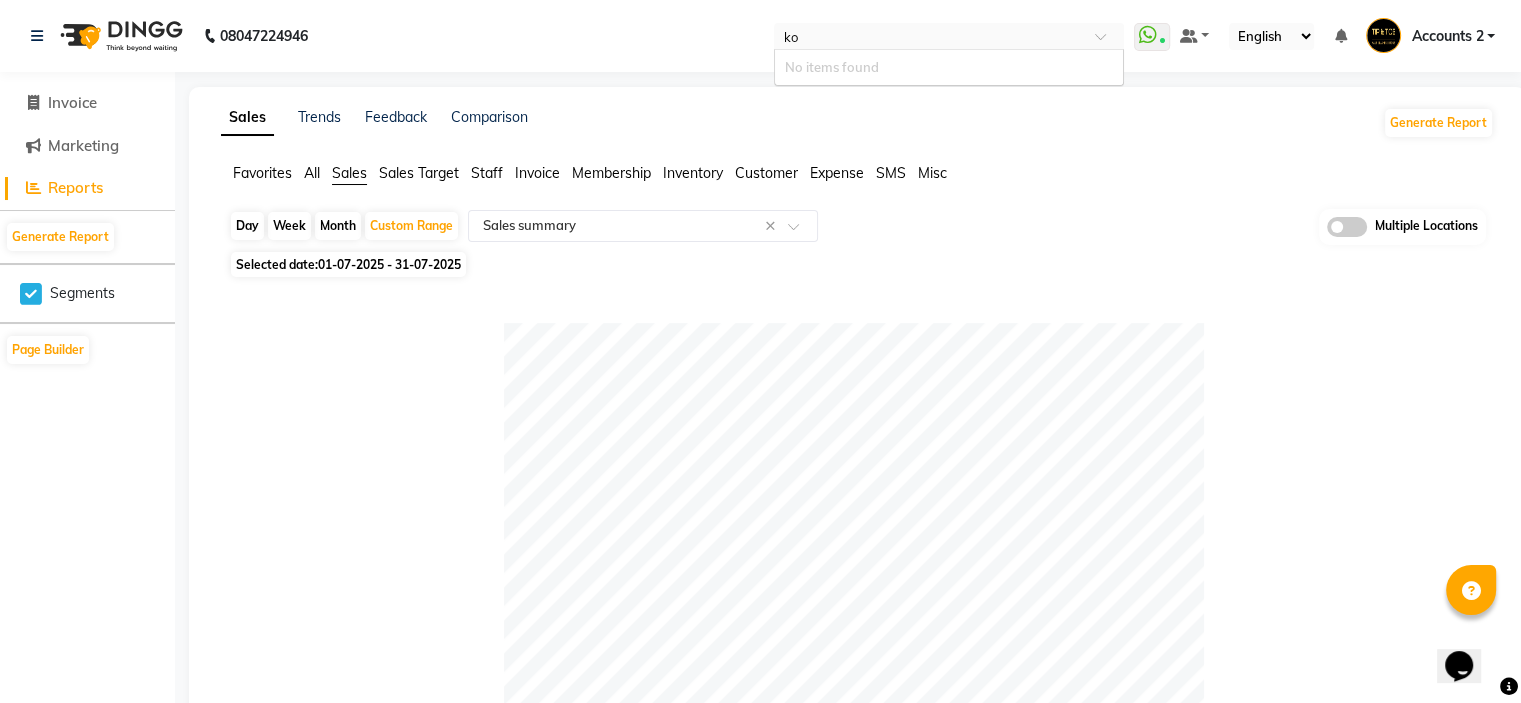type on "k" 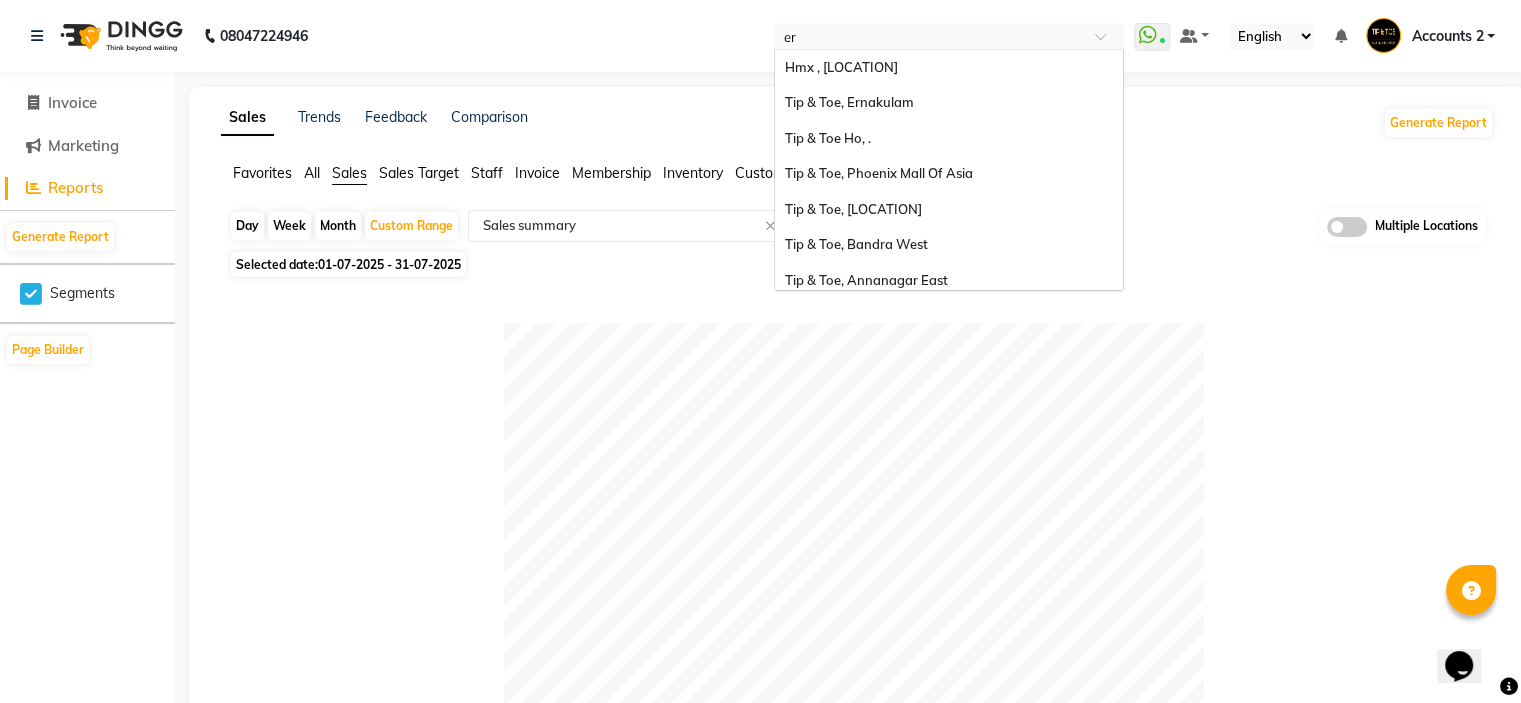 type on "ern" 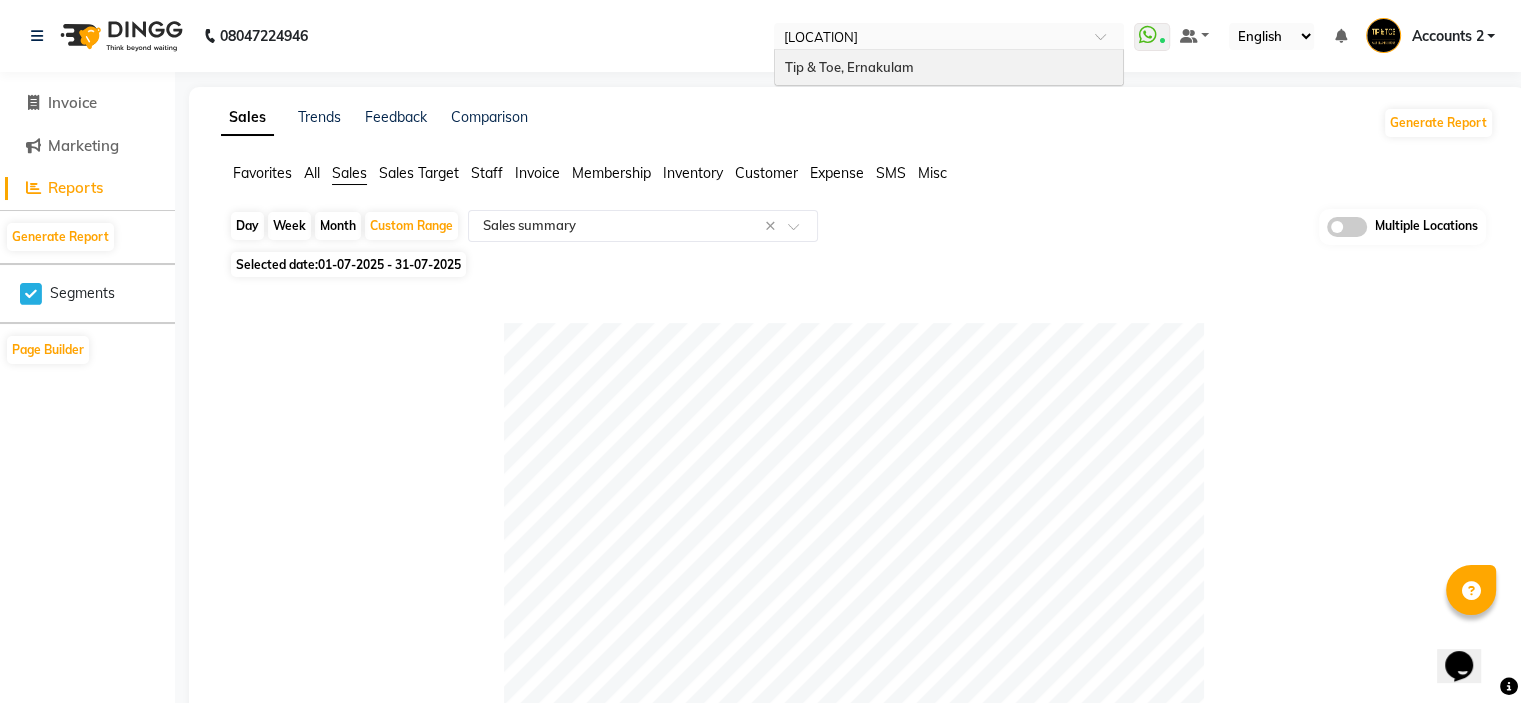 type 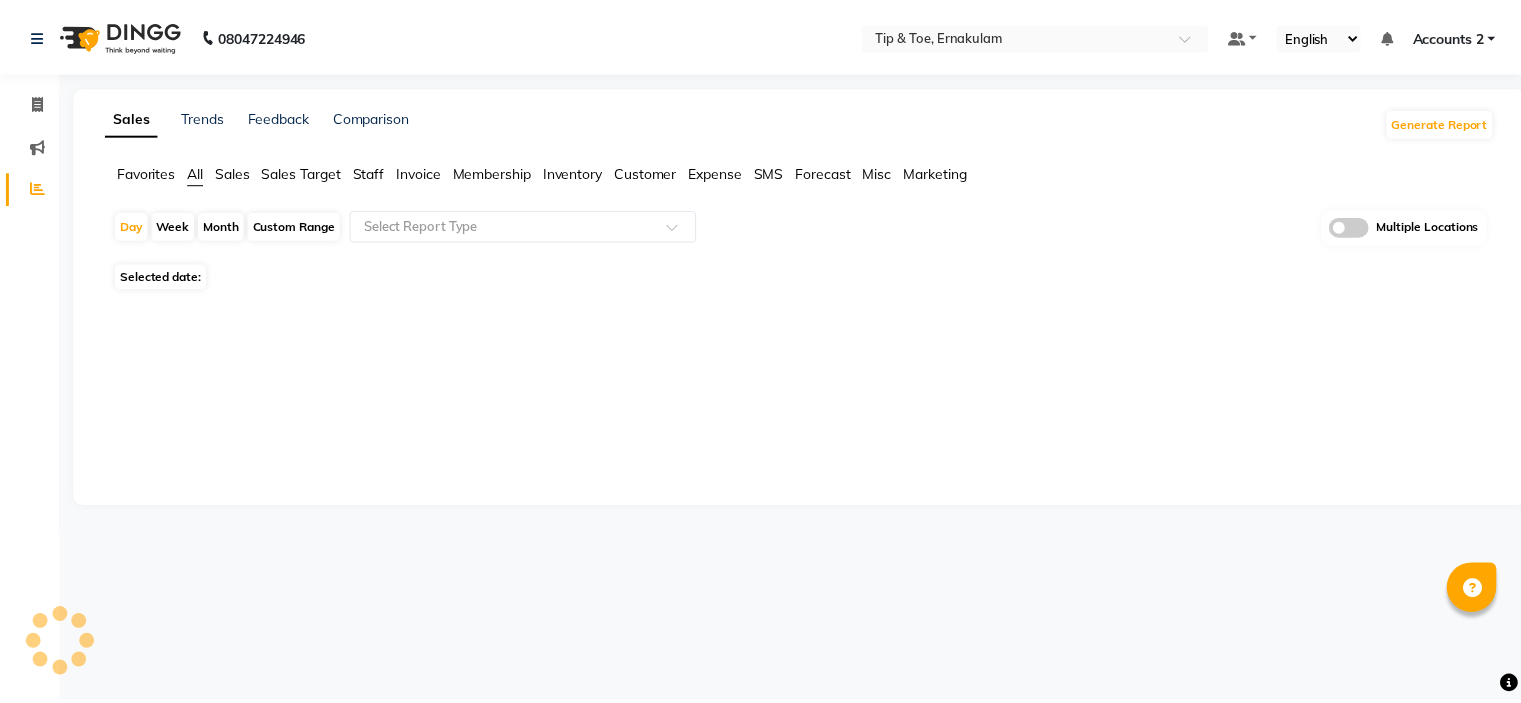 scroll, scrollTop: 0, scrollLeft: 0, axis: both 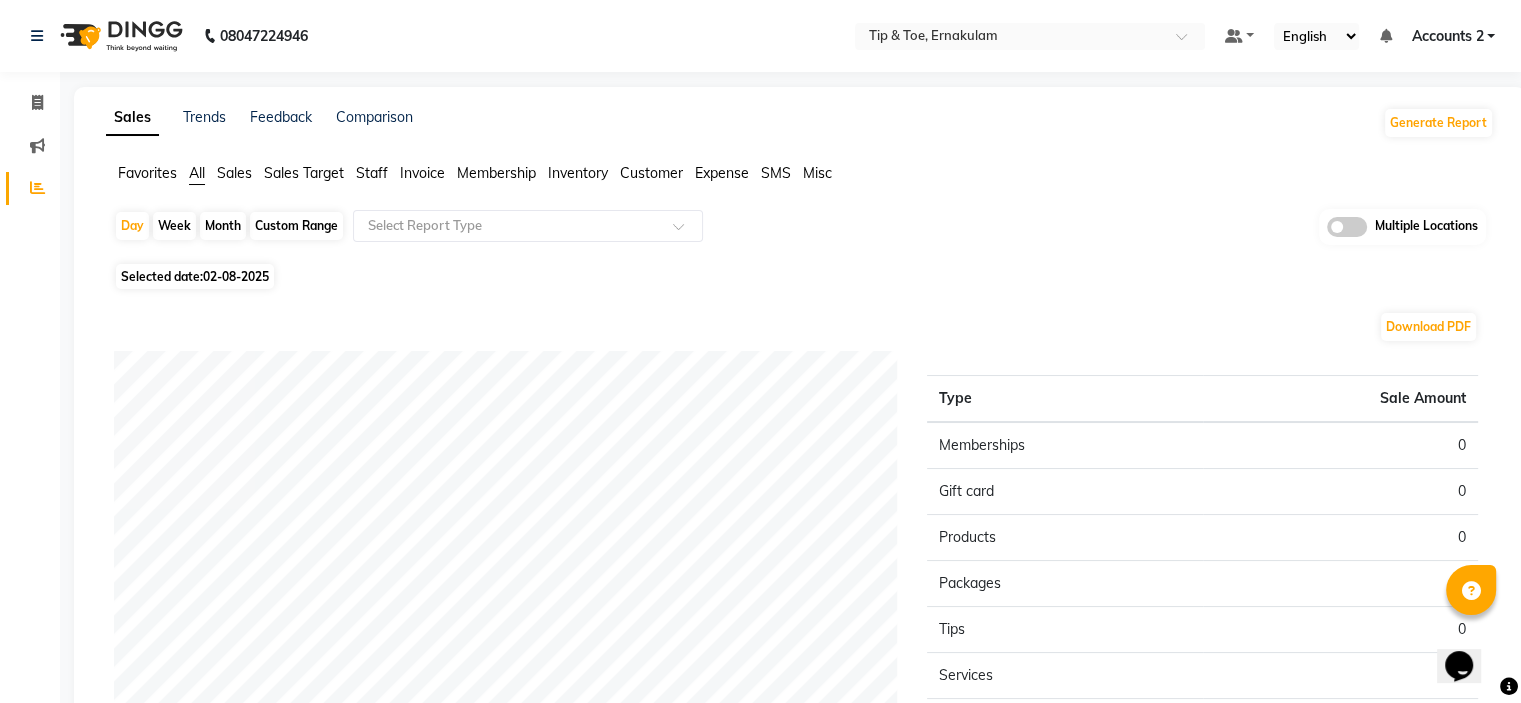 click on "Sales" 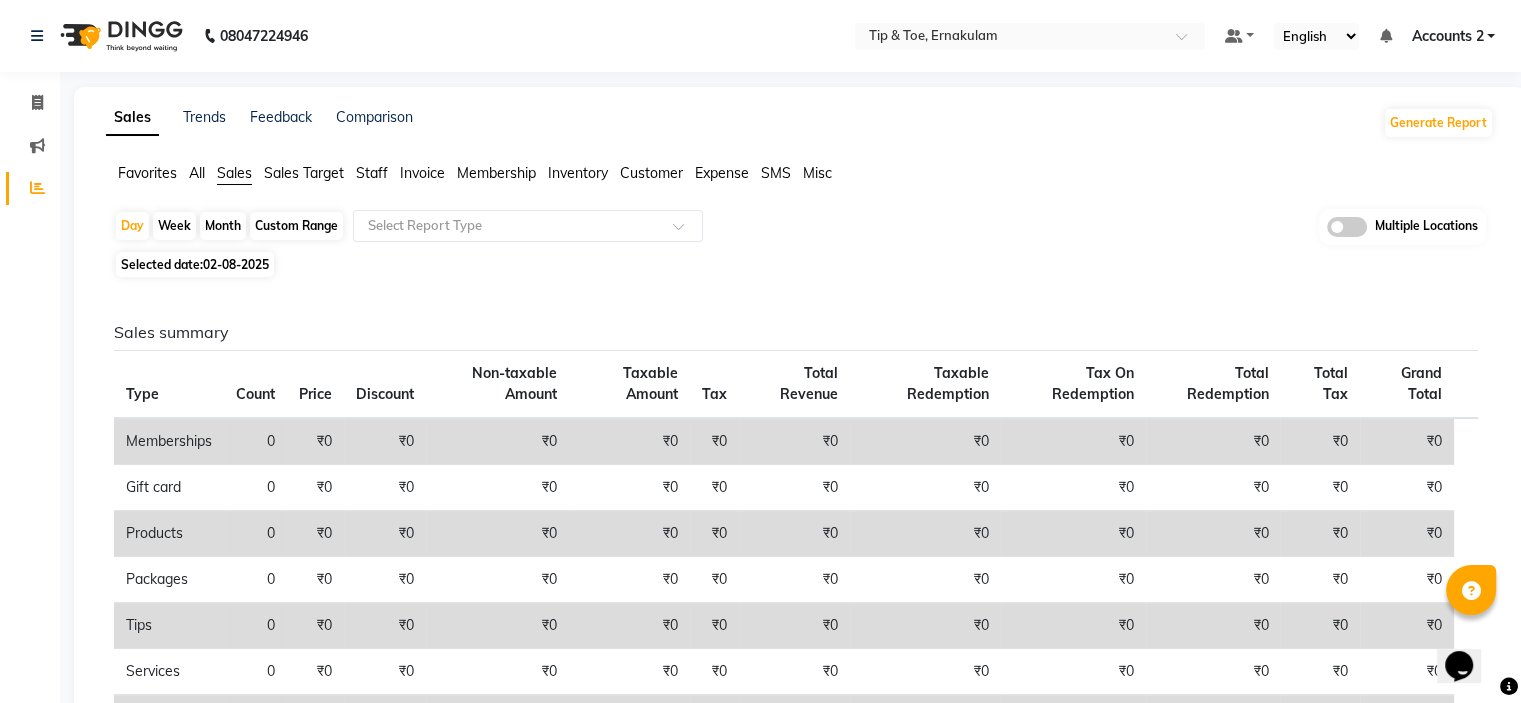 click on "Custom Range" 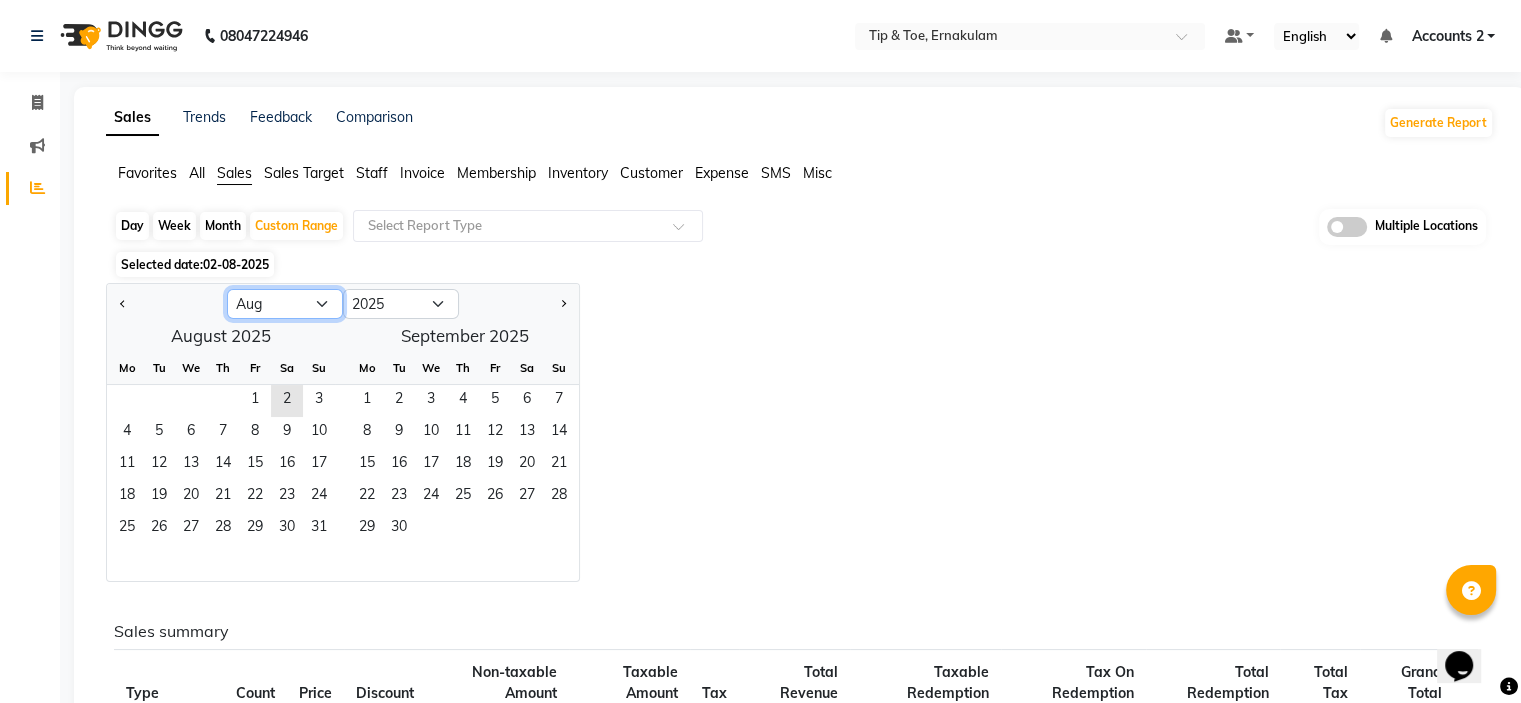 click on "Jan Feb Mar Apr May Jun Jul Aug Sep Oct Nov Dec" 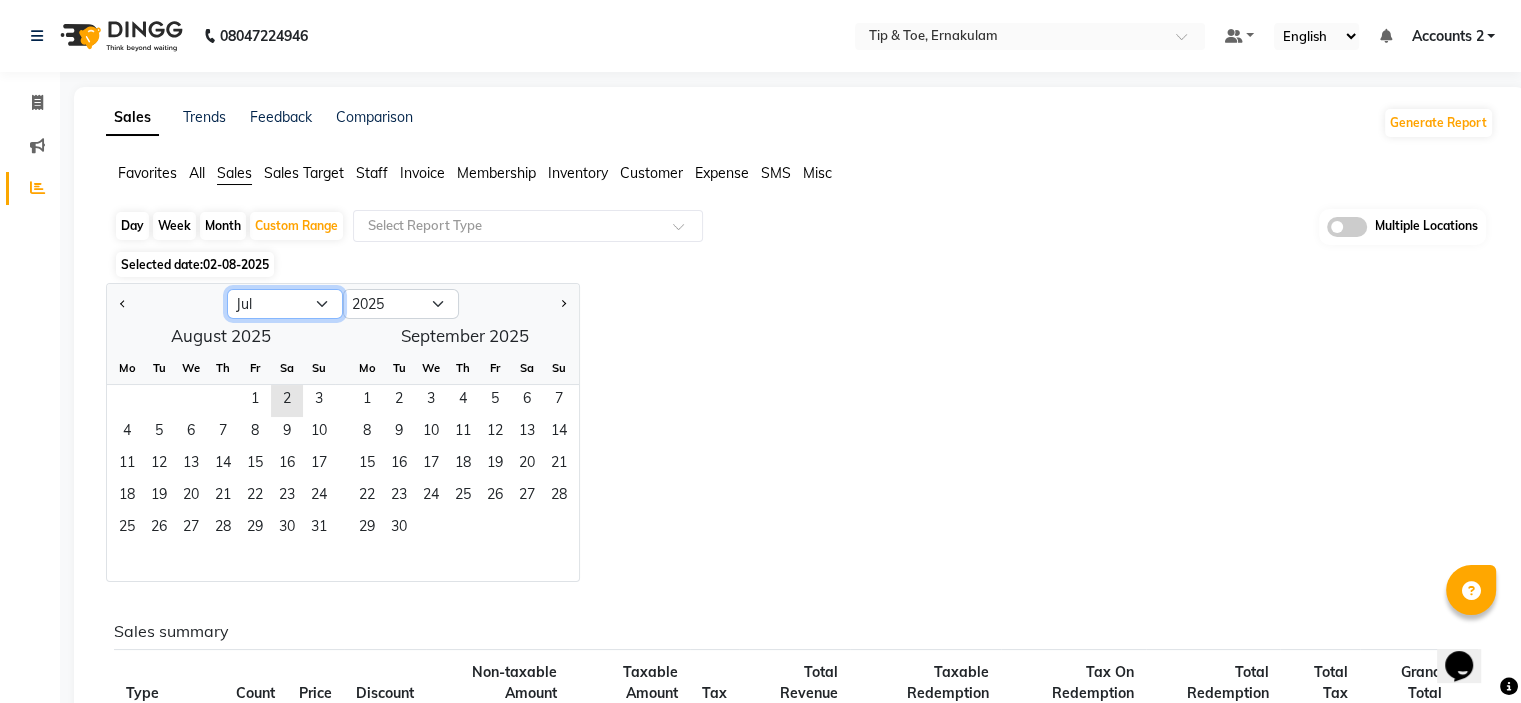 click on "Jan Feb Mar Apr May Jun Jul Aug Sep Oct Nov Dec" 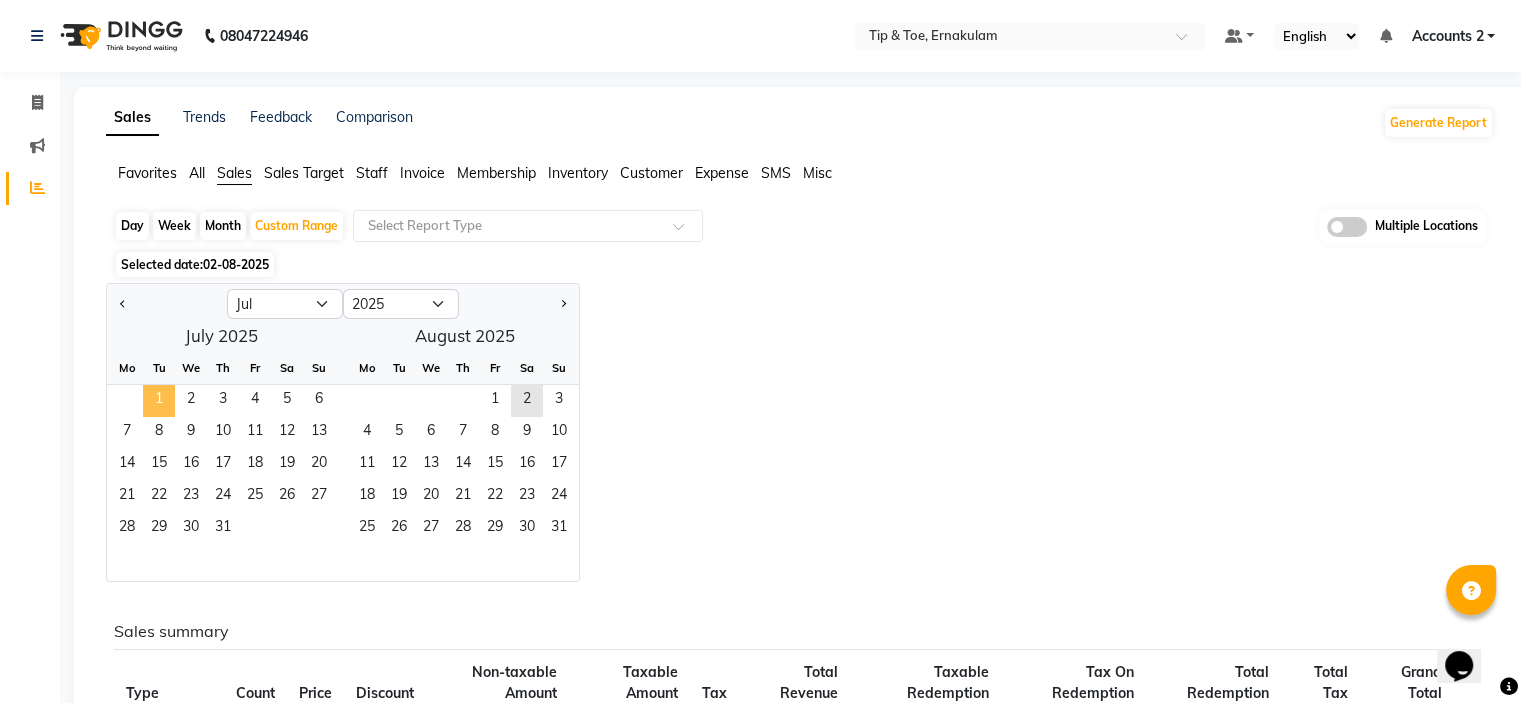click on "1" 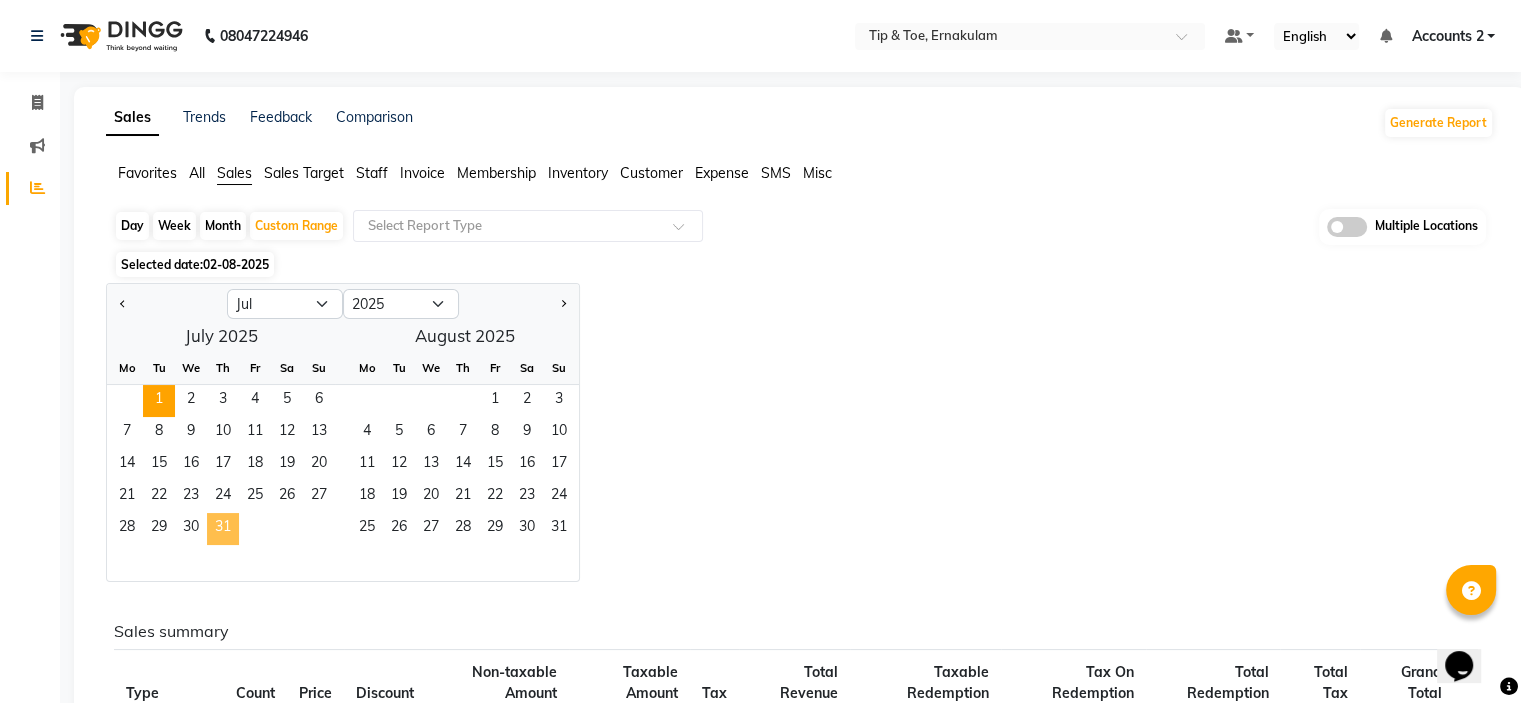 click on "31" 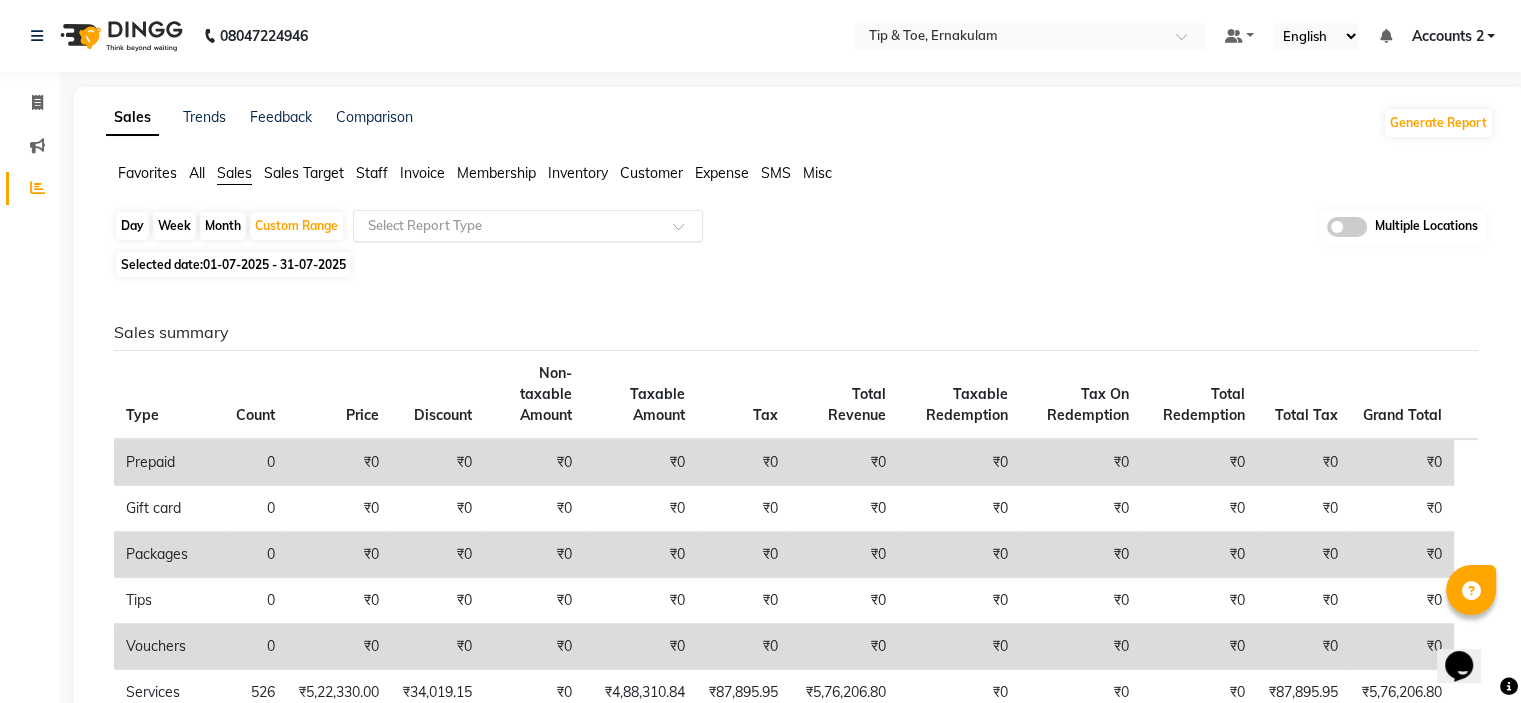 click 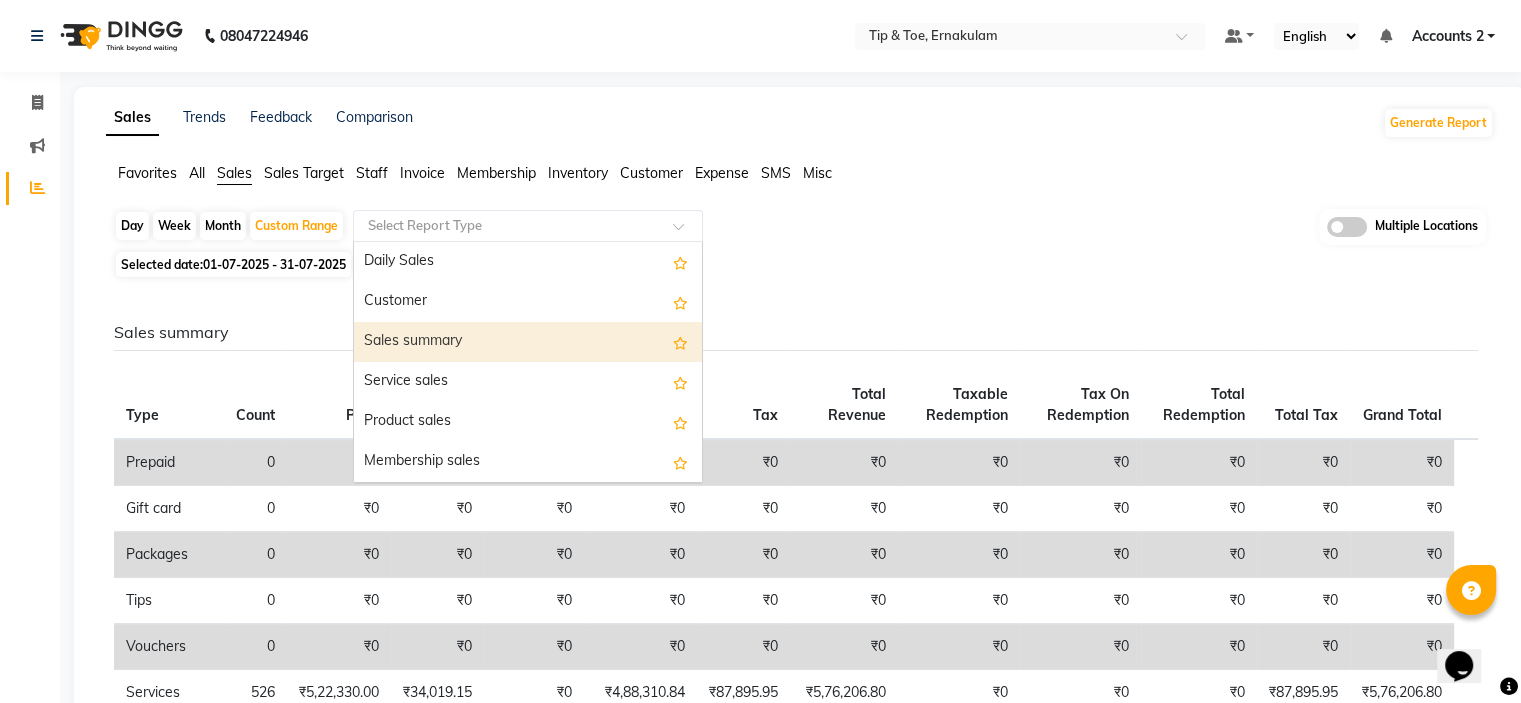 click on "Sales summary" at bounding box center (528, 342) 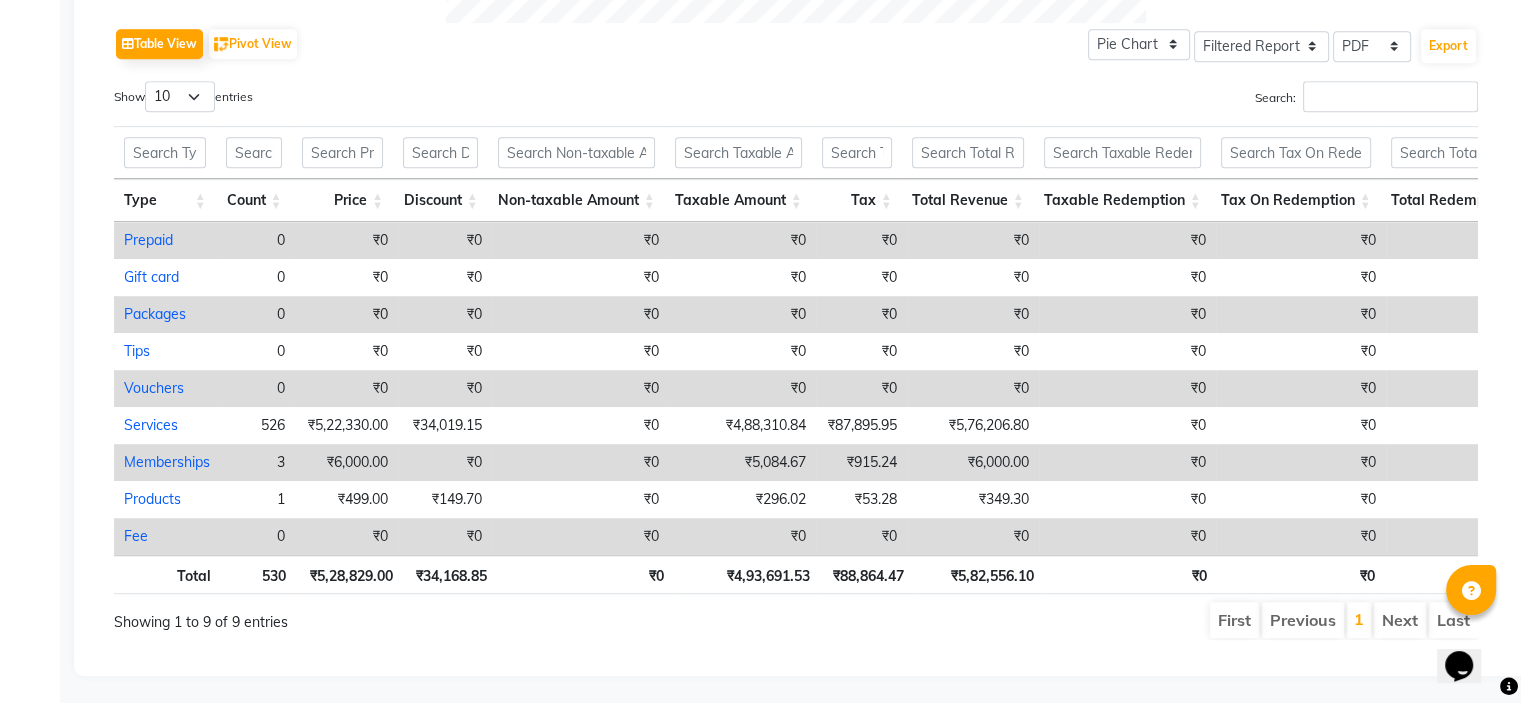 scroll, scrollTop: 1031, scrollLeft: 0, axis: vertical 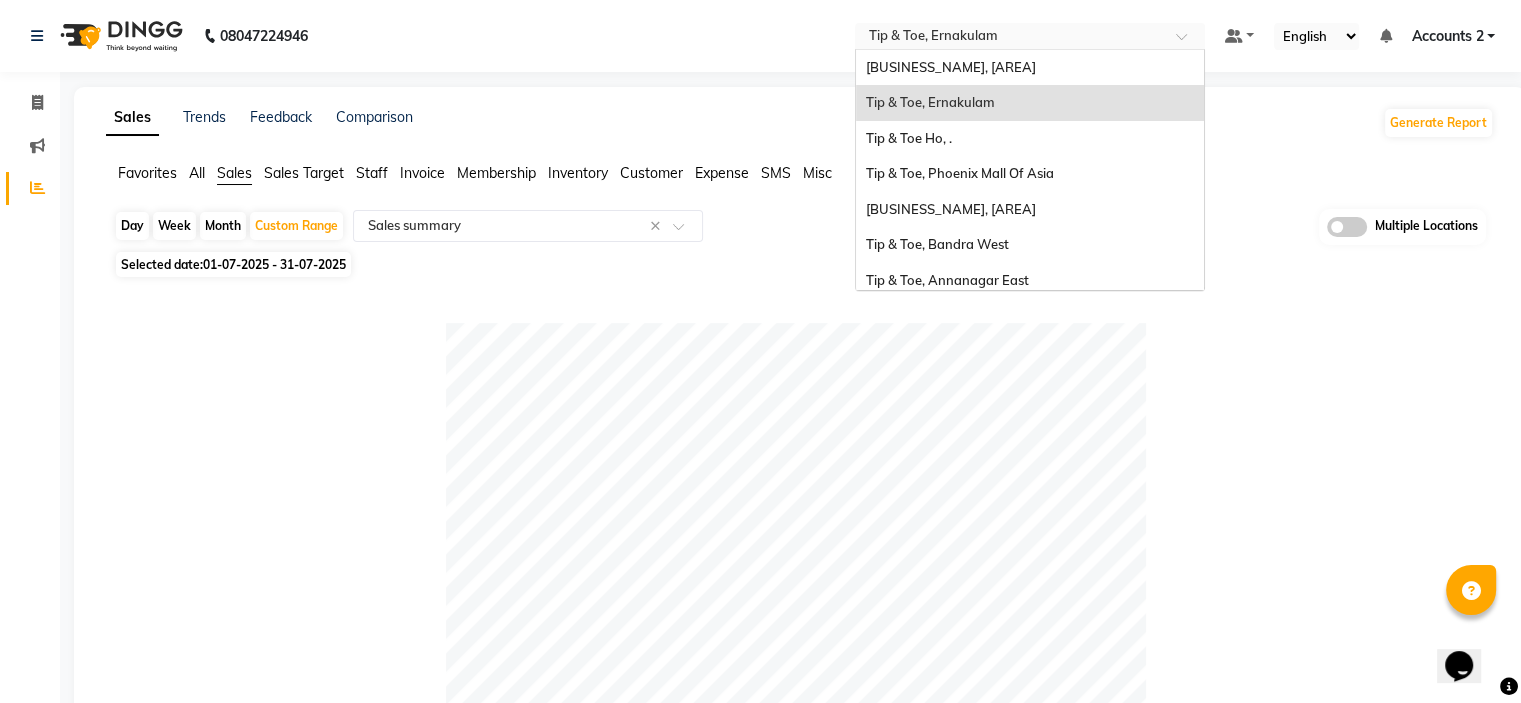 click at bounding box center [1010, 38] 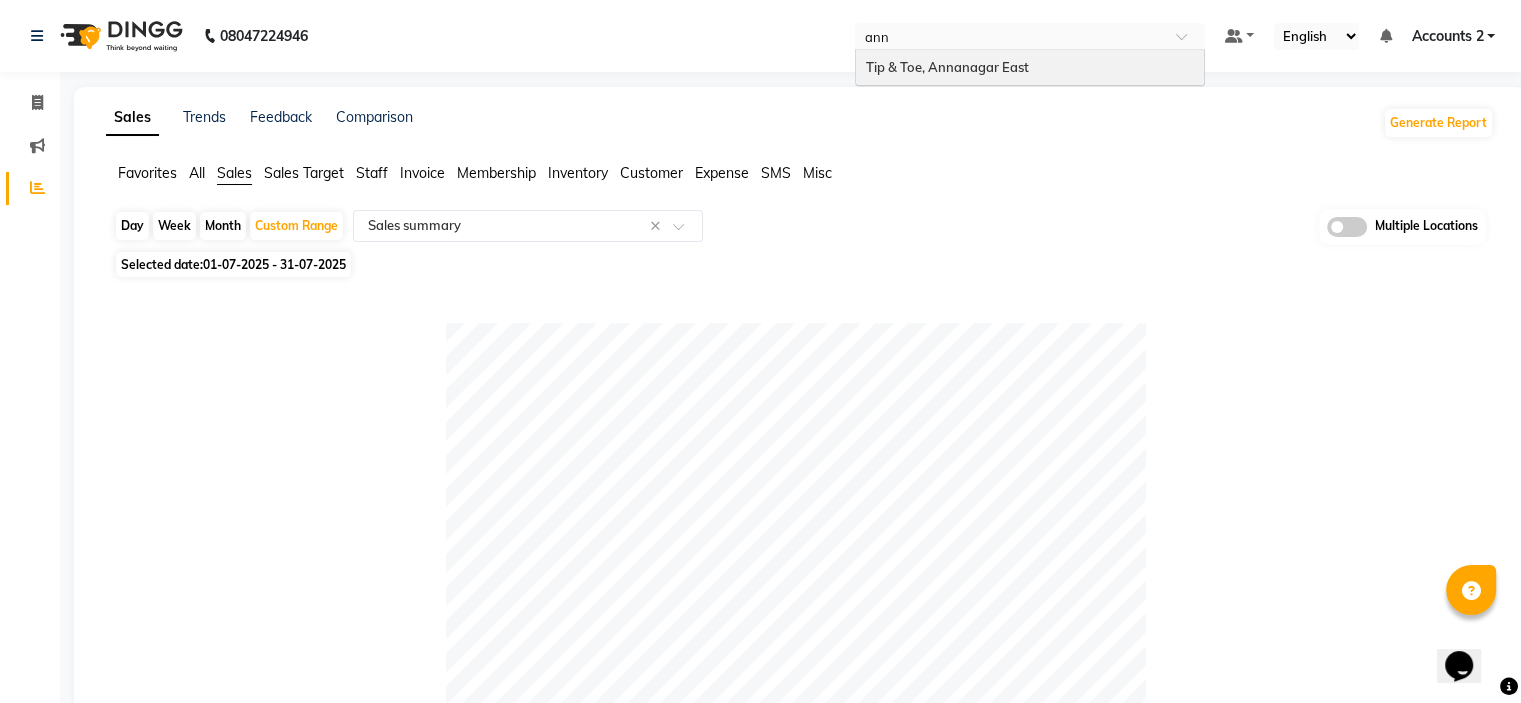 type on "anna" 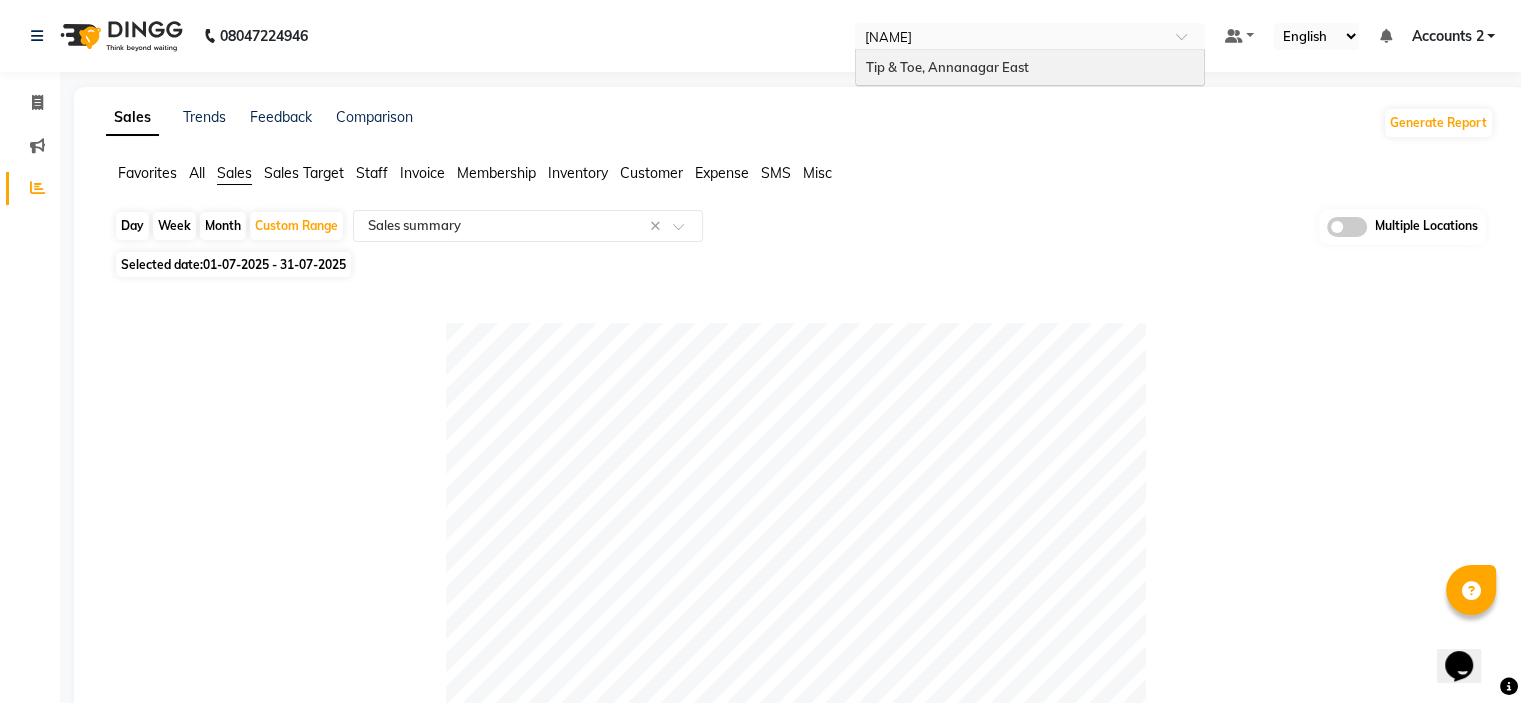 click on "Tip & Toe, Annanagar East" at bounding box center (947, 67) 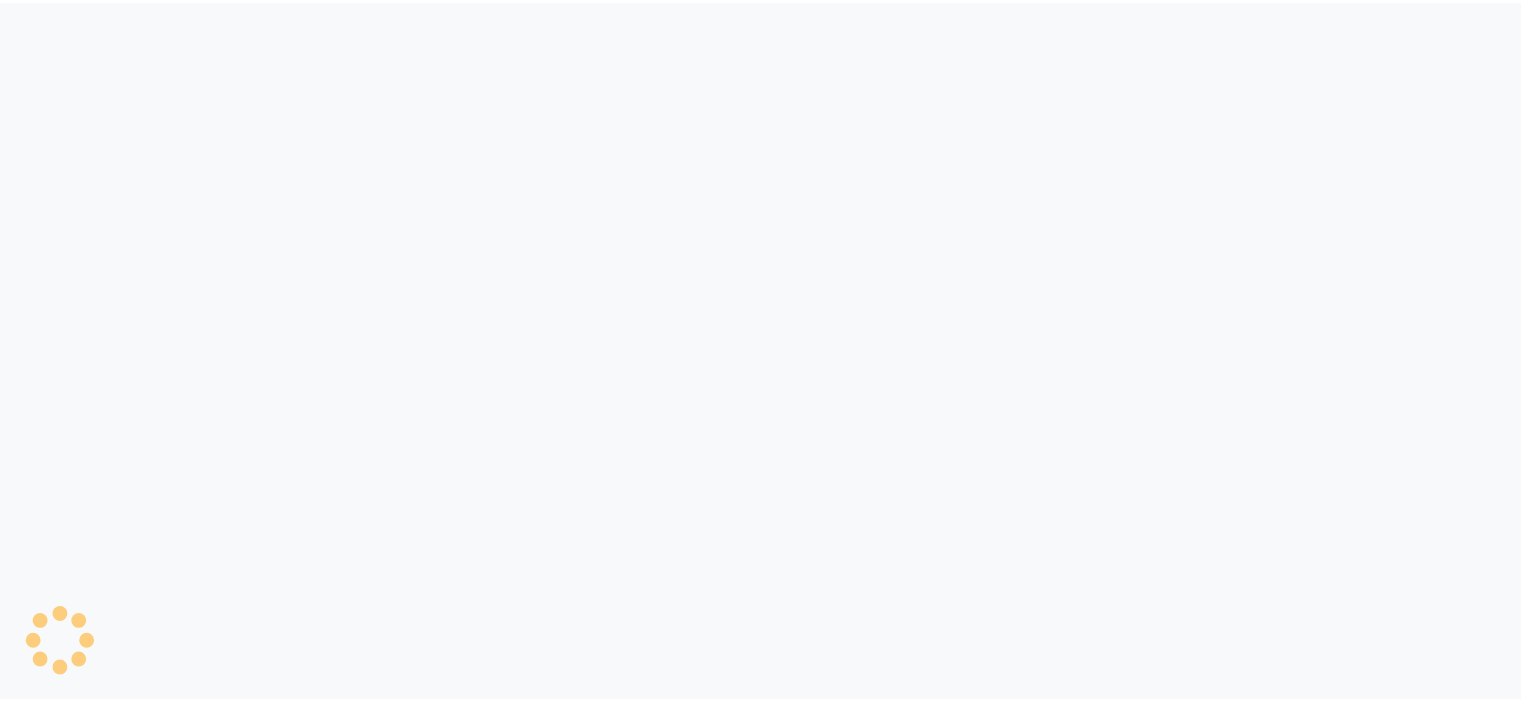 scroll, scrollTop: 0, scrollLeft: 0, axis: both 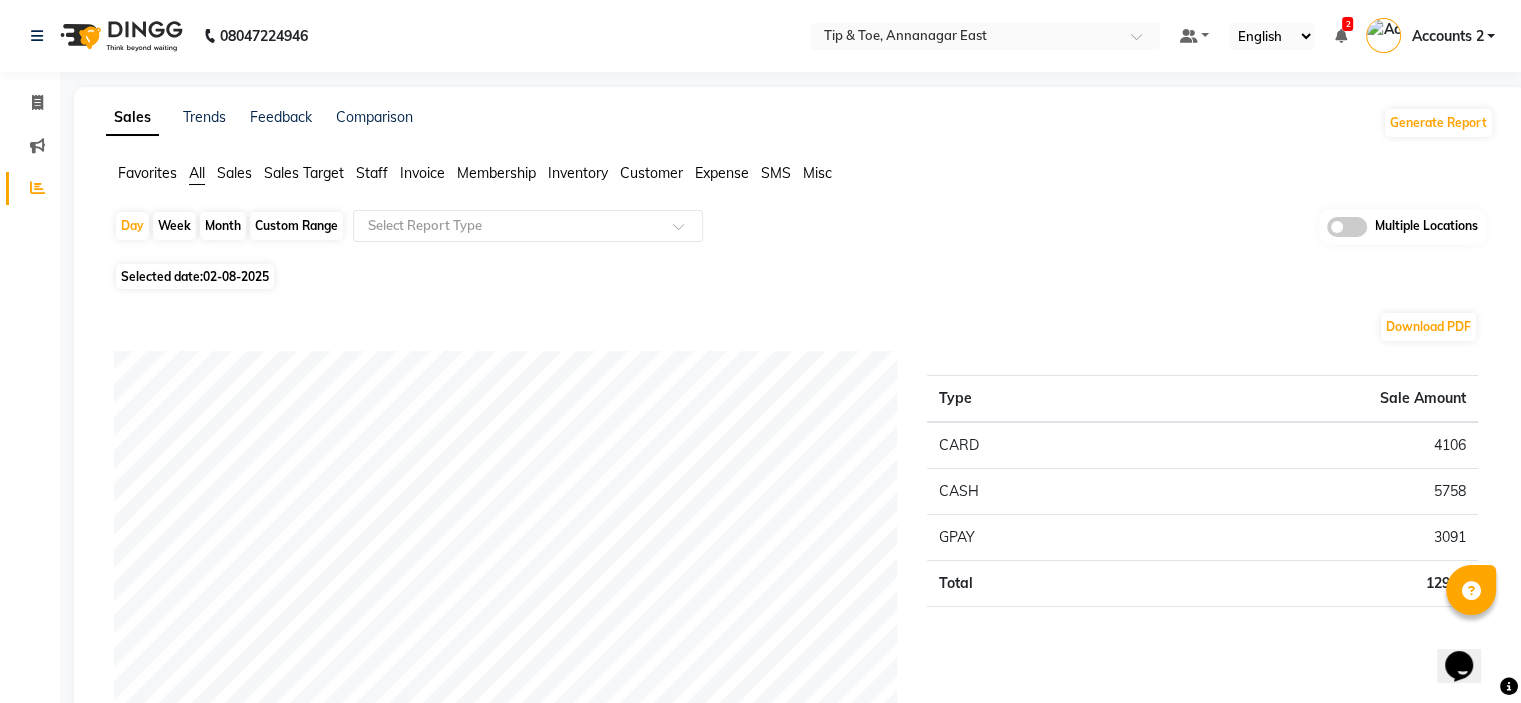 click on "Custom Range" 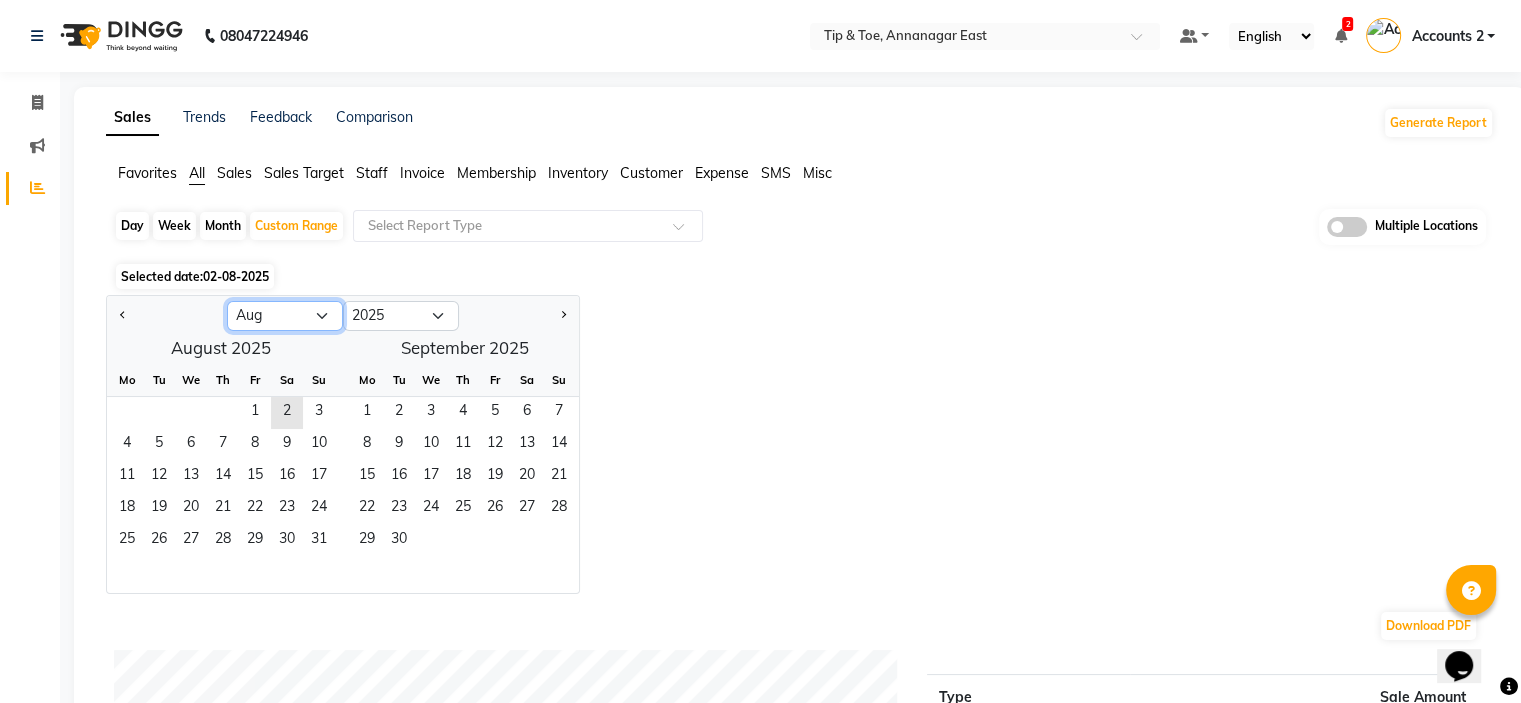 click on "Jan Feb Mar Apr May Jun Jul Aug Sep Oct Nov Dec" 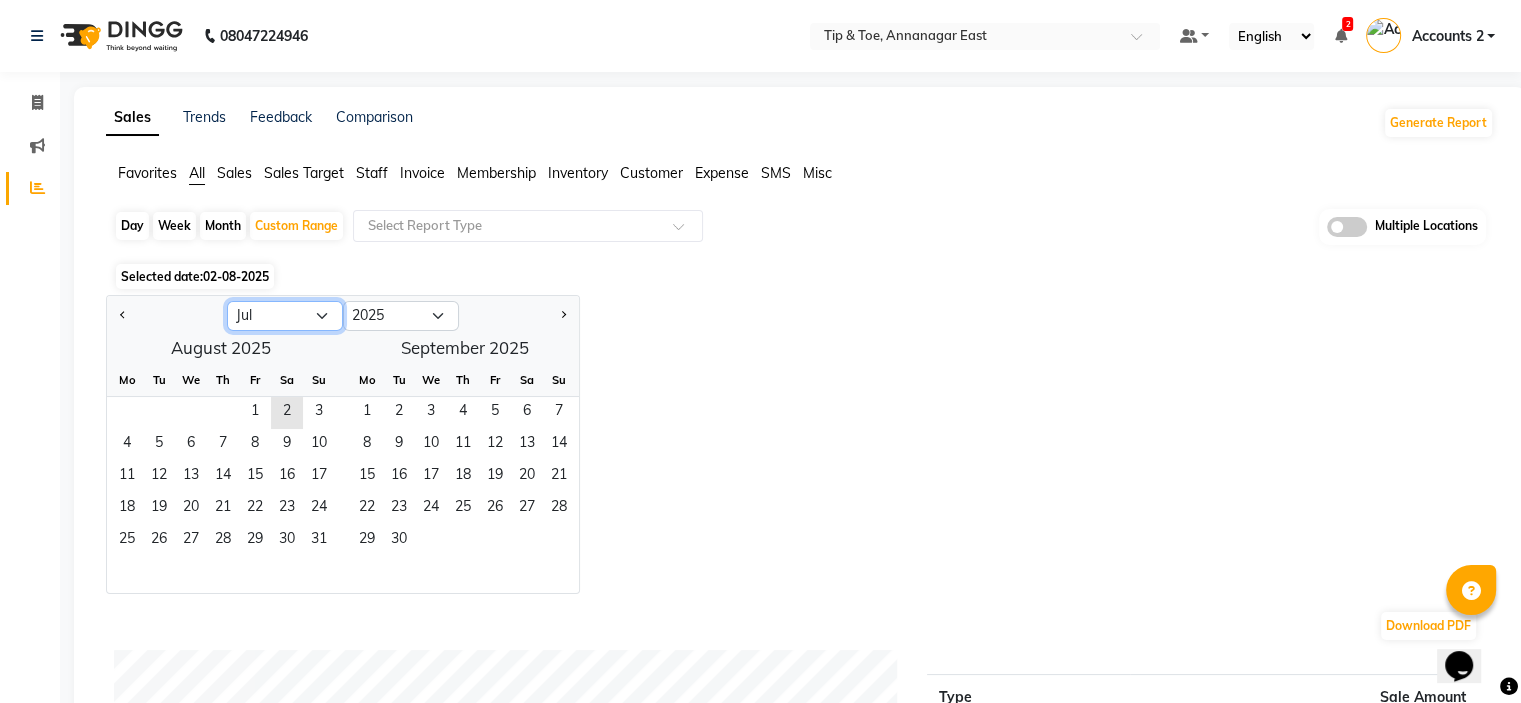 click on "Jan Feb Mar Apr May Jun Jul Aug Sep Oct Nov Dec" 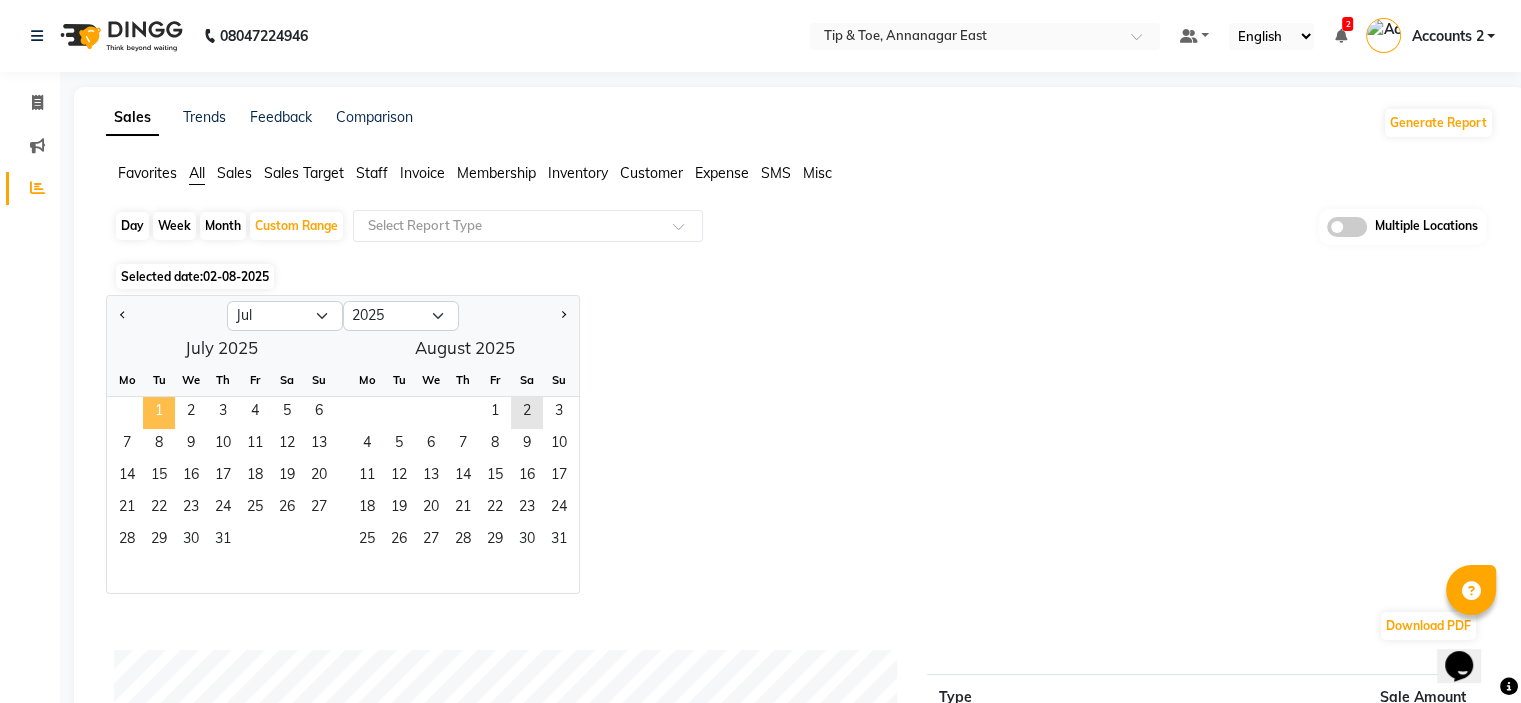 click on "1" 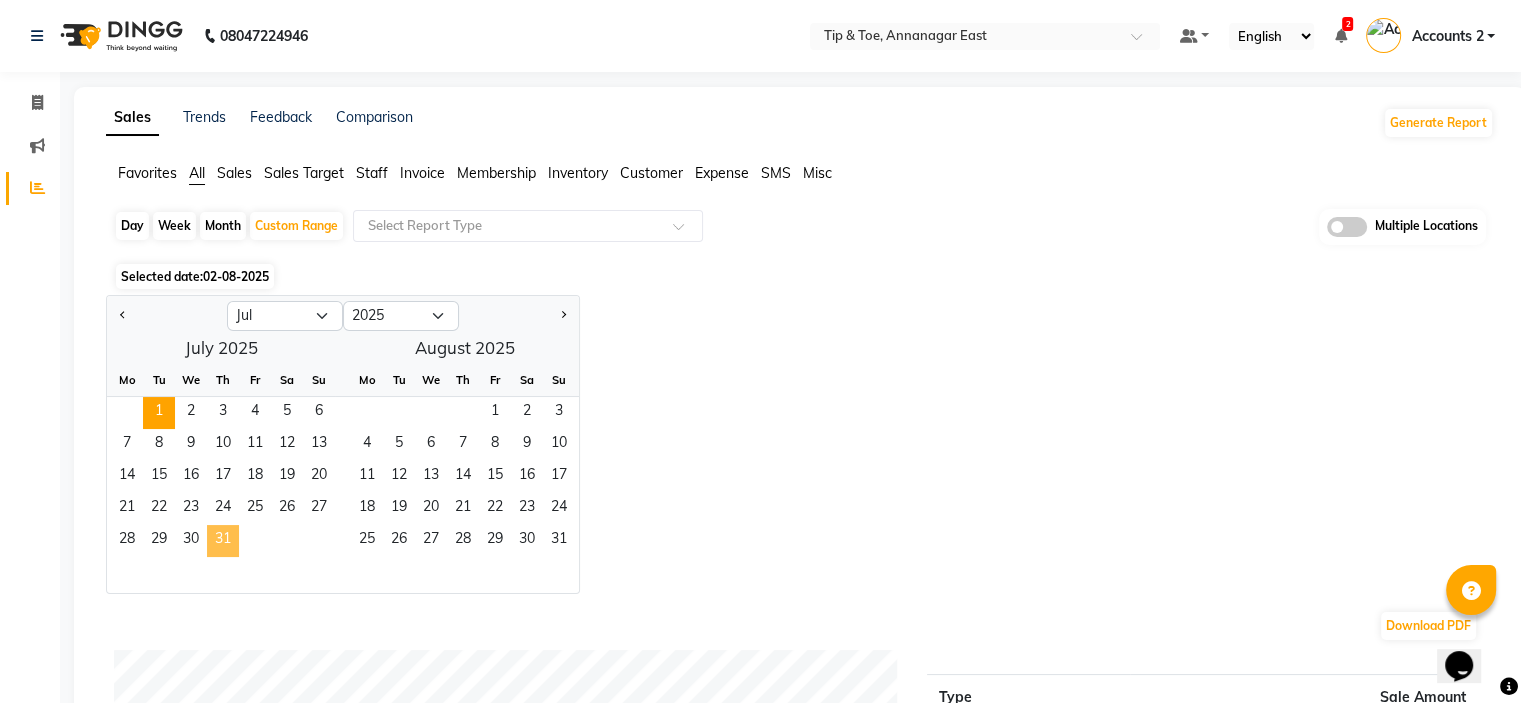 click on "31" 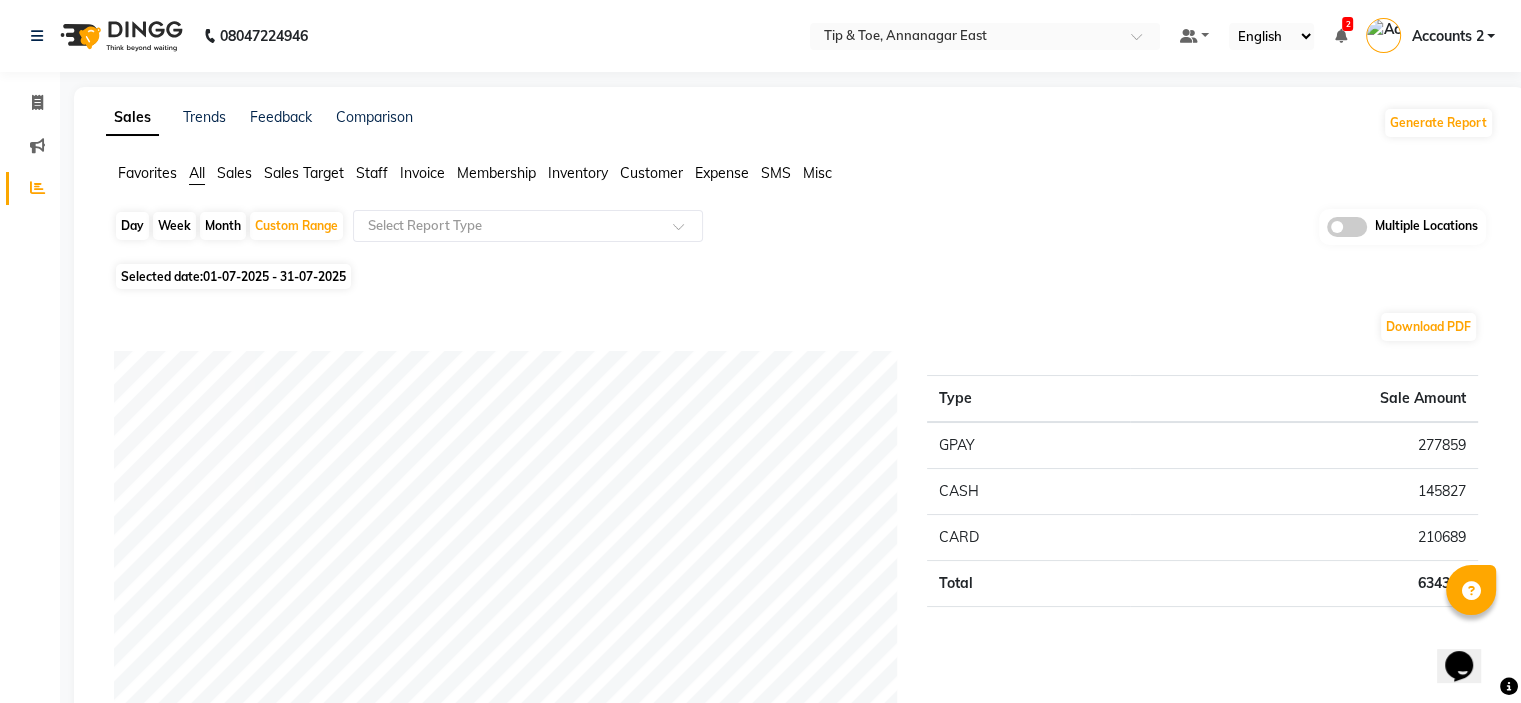 click on "Sales" 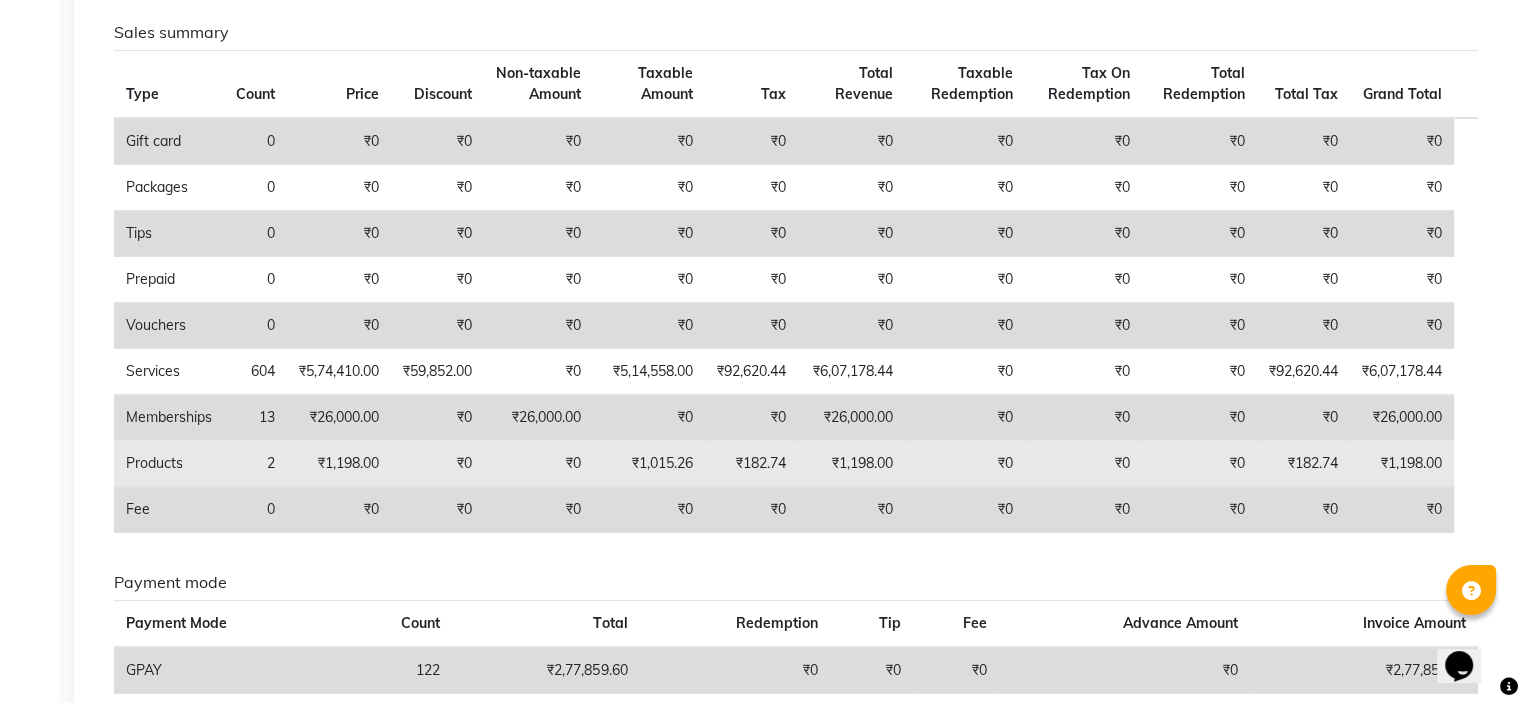 scroll, scrollTop: 0, scrollLeft: 0, axis: both 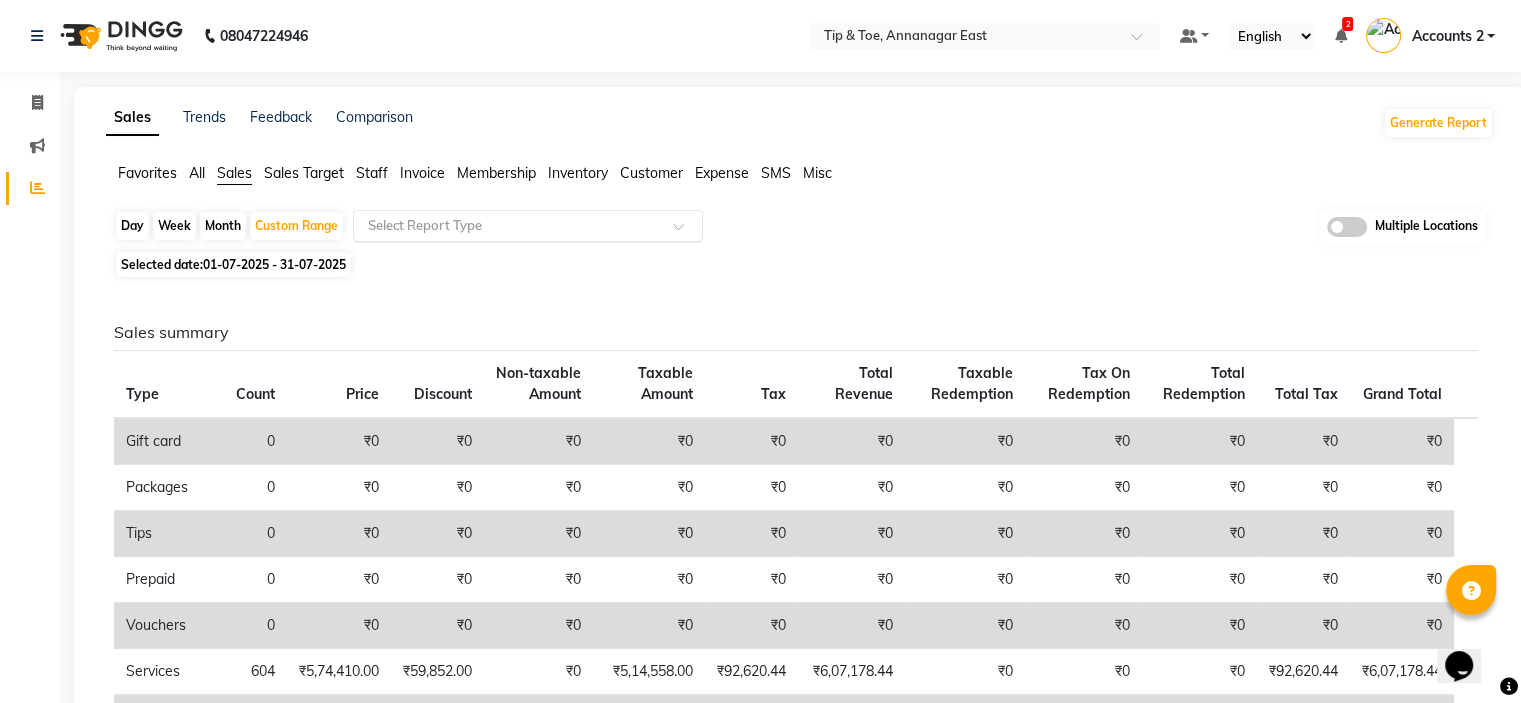 click on "Select Report Type" 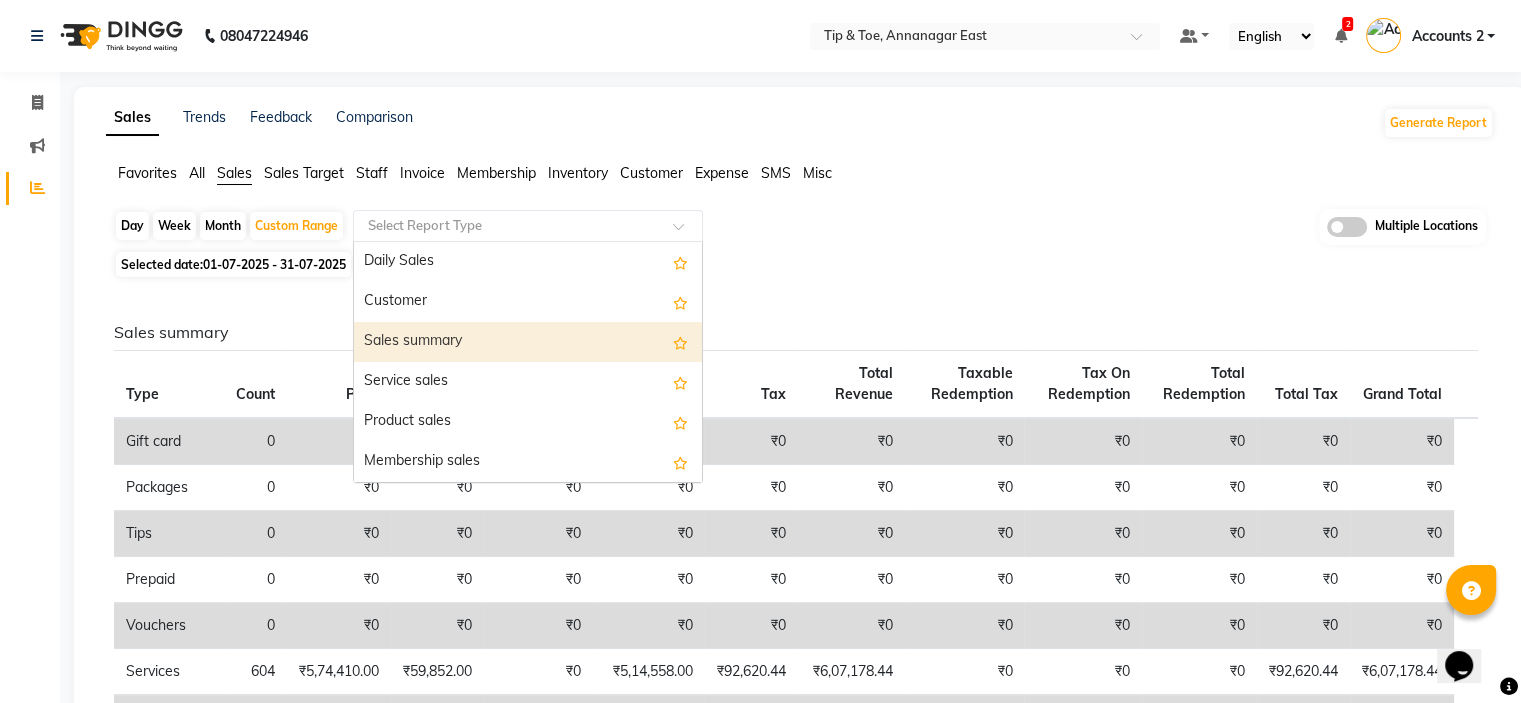 click on "Sales summary" at bounding box center (528, 342) 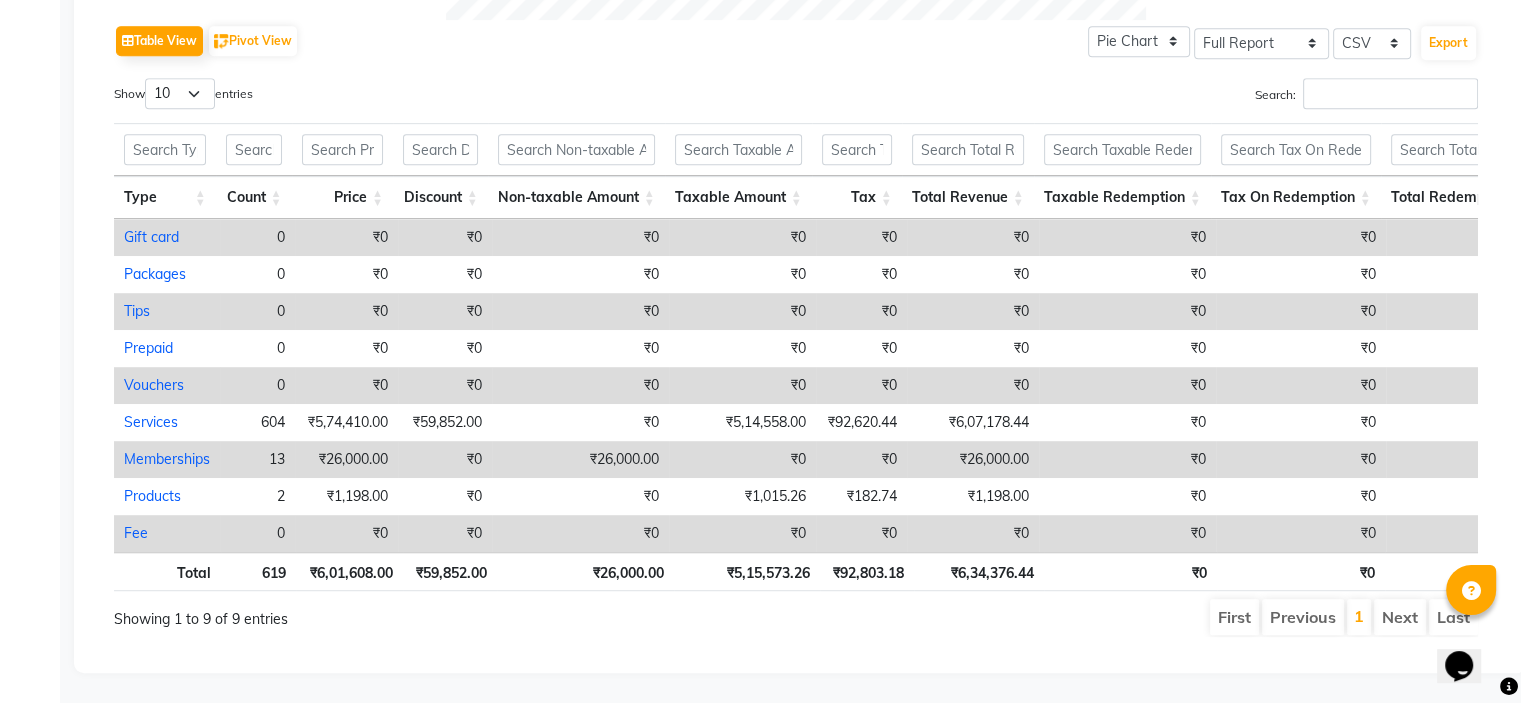 scroll, scrollTop: 1031, scrollLeft: 0, axis: vertical 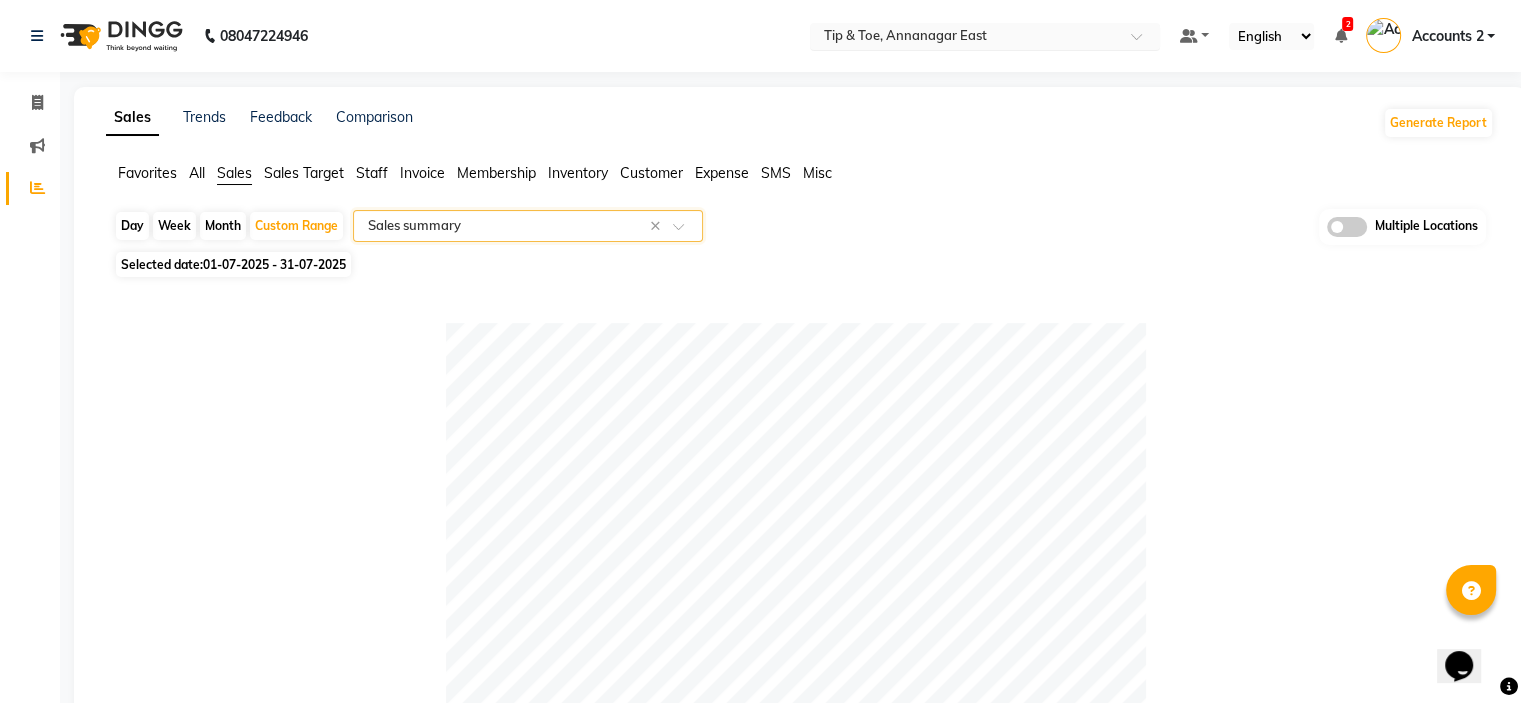 click at bounding box center (965, 38) 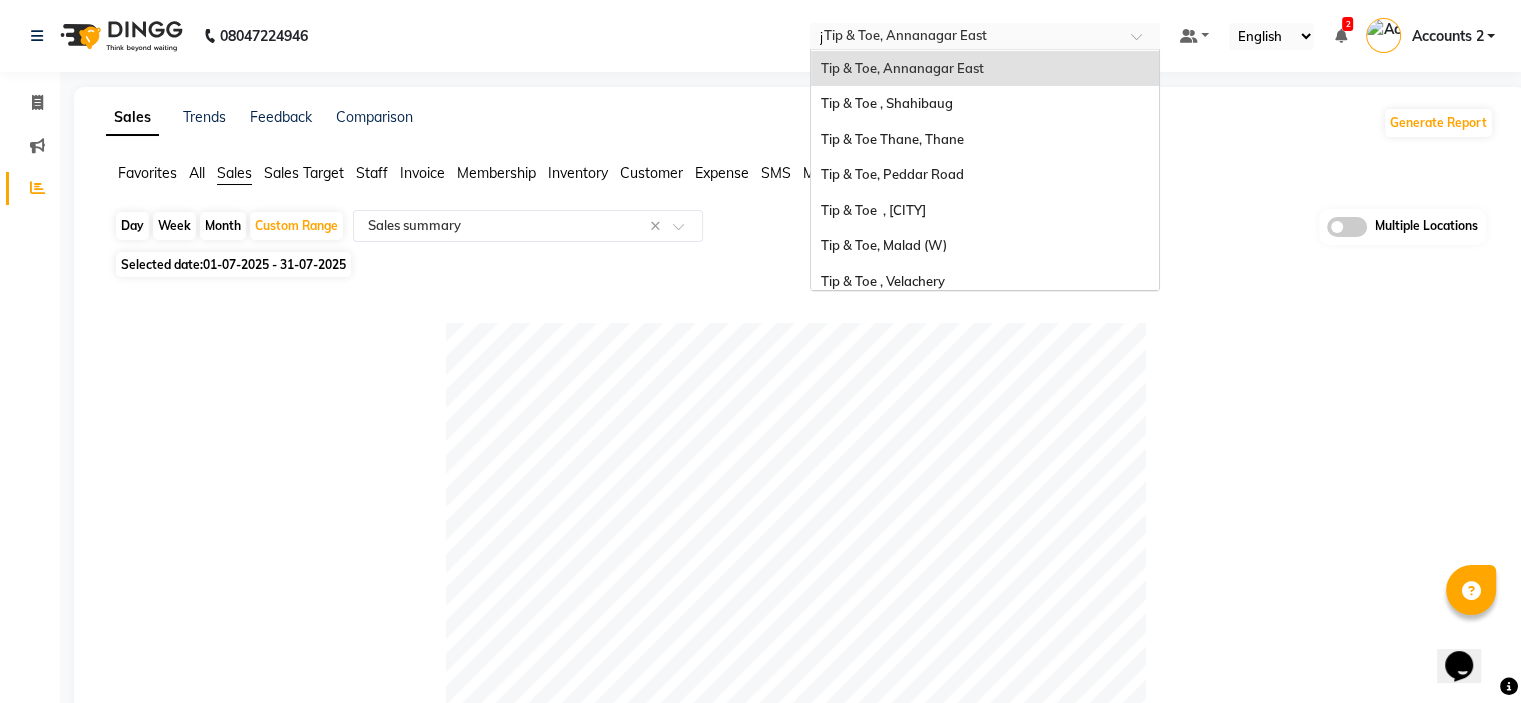 scroll, scrollTop: 0, scrollLeft: 0, axis: both 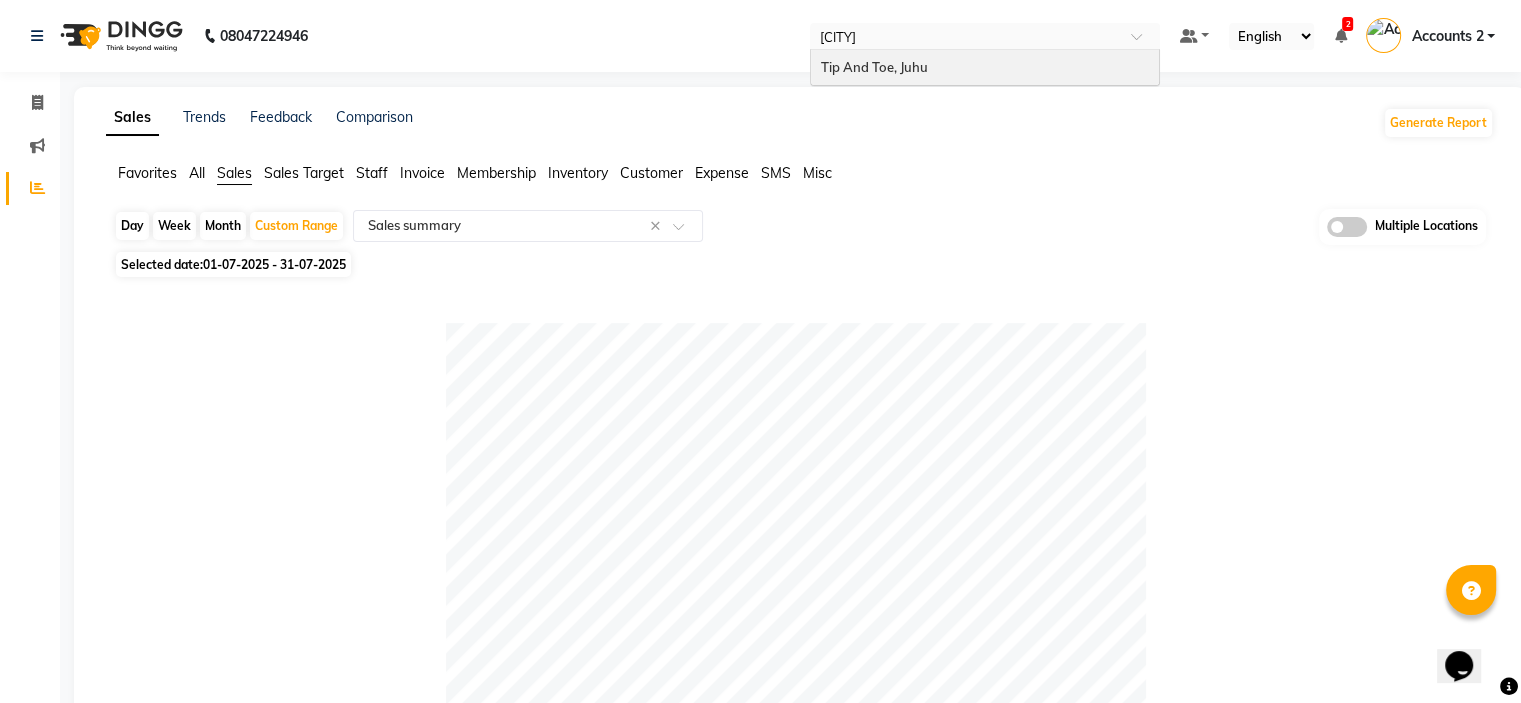 type on "juhu" 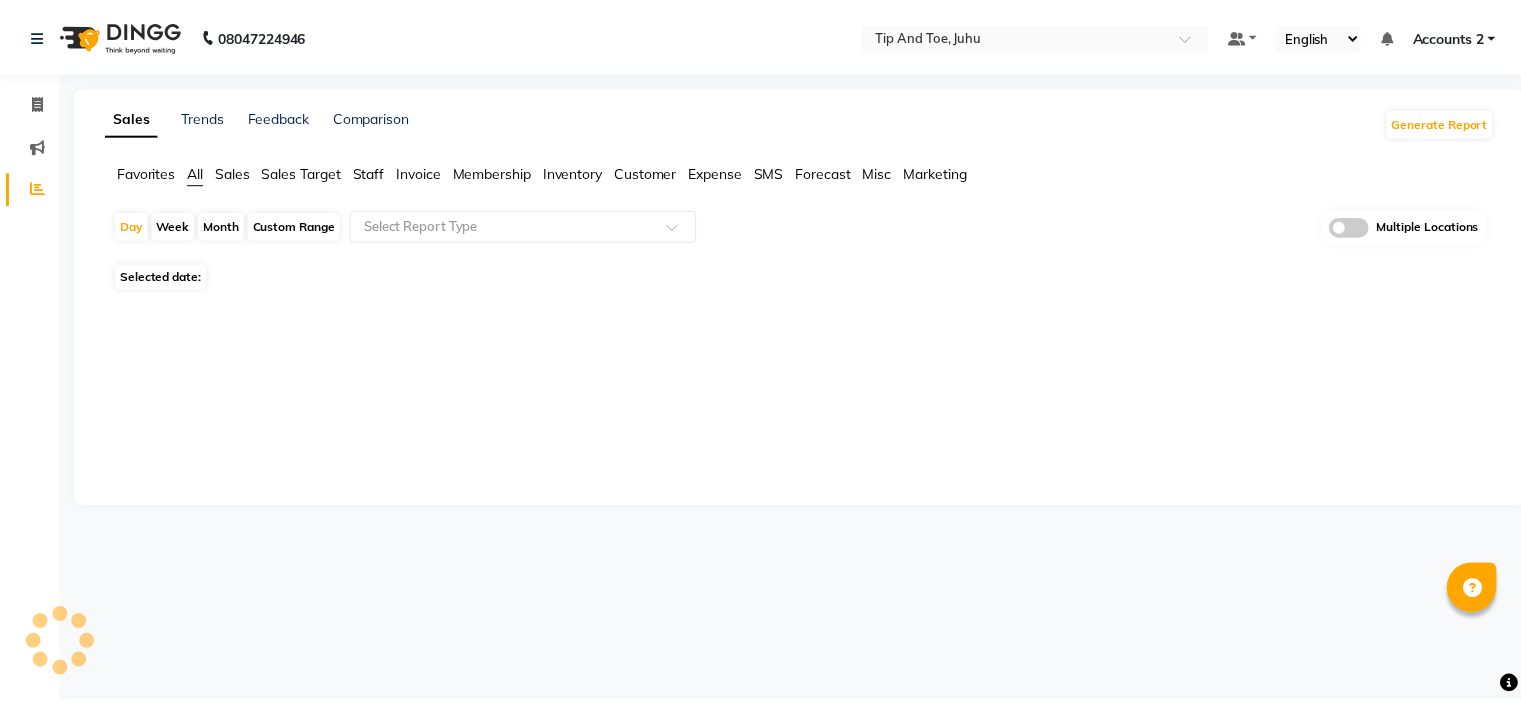 scroll, scrollTop: 0, scrollLeft: 0, axis: both 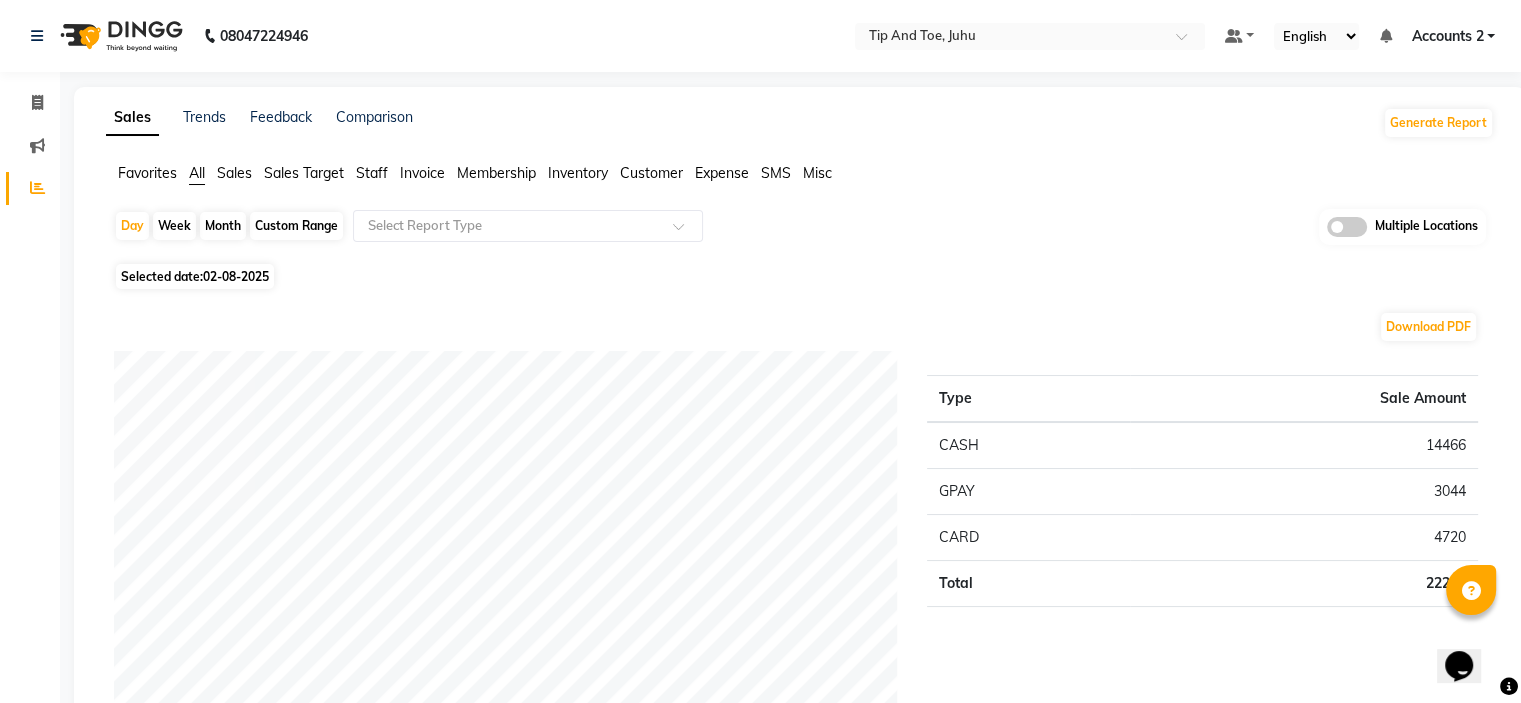 click on "Sales" 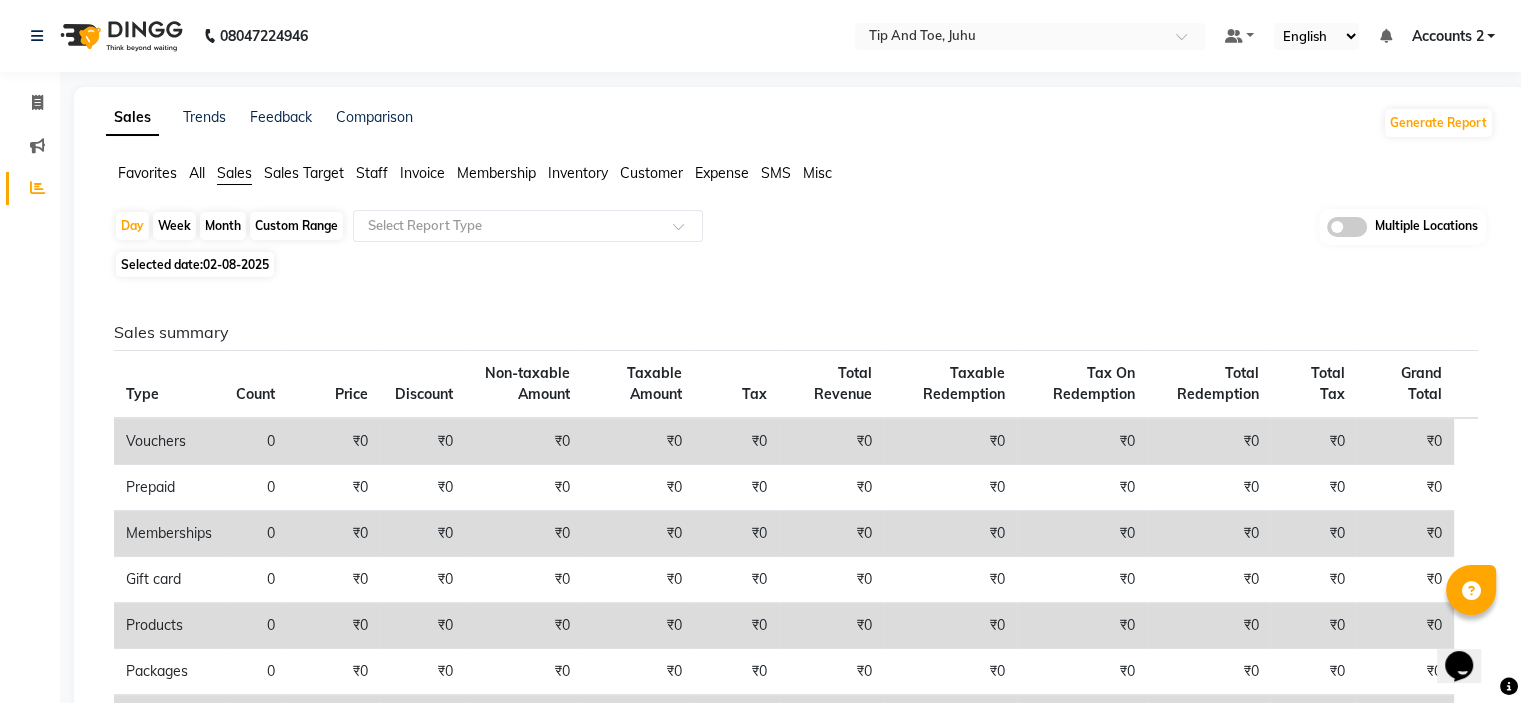 click on "Staff" 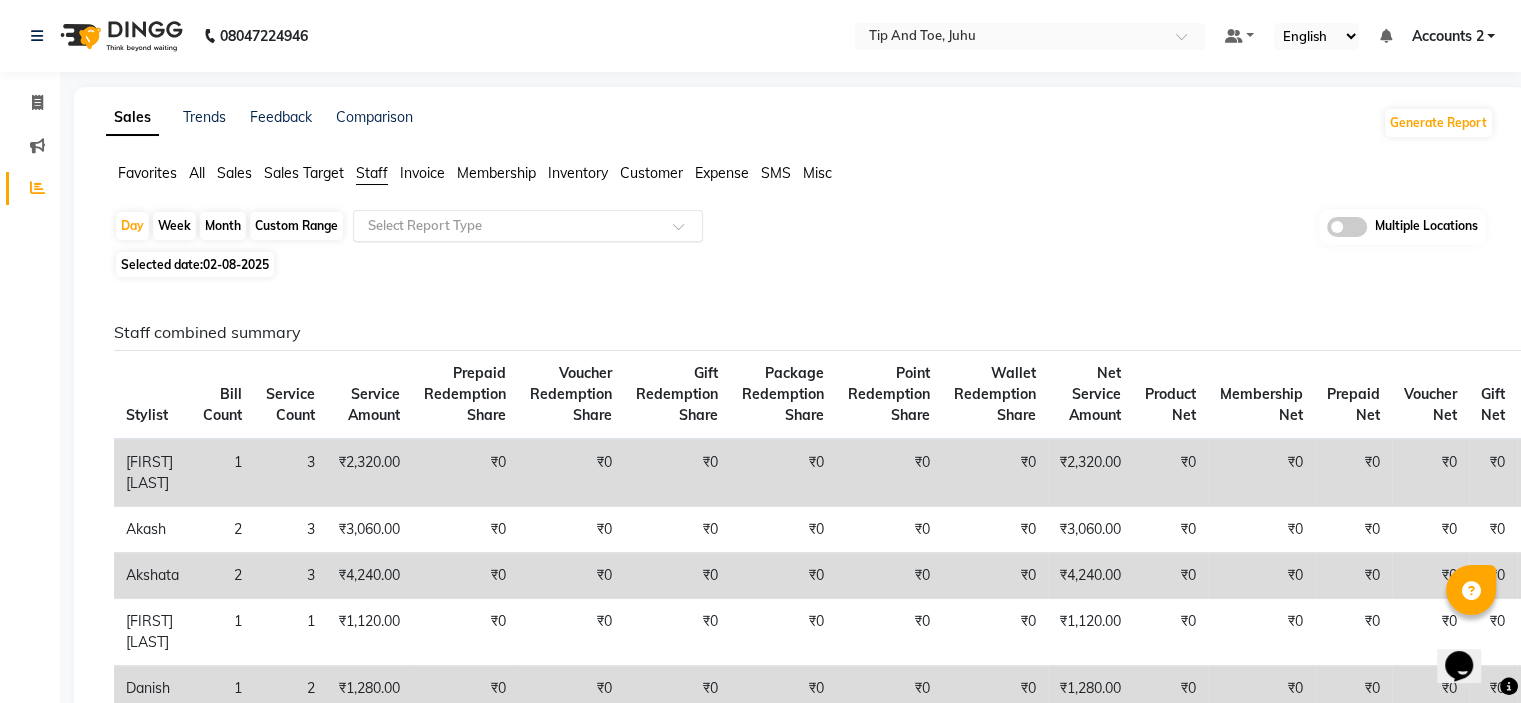 click 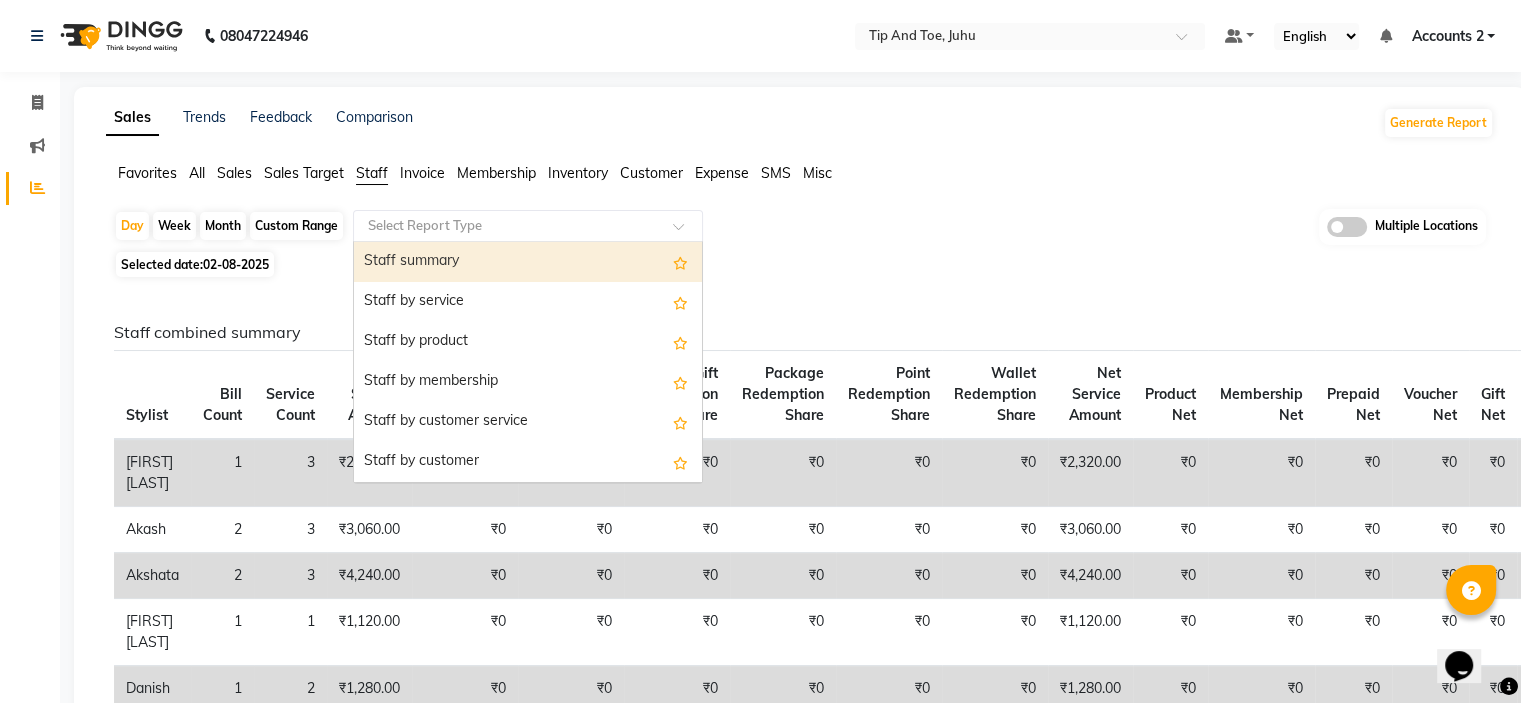 click on "Staff summary" at bounding box center (528, 262) 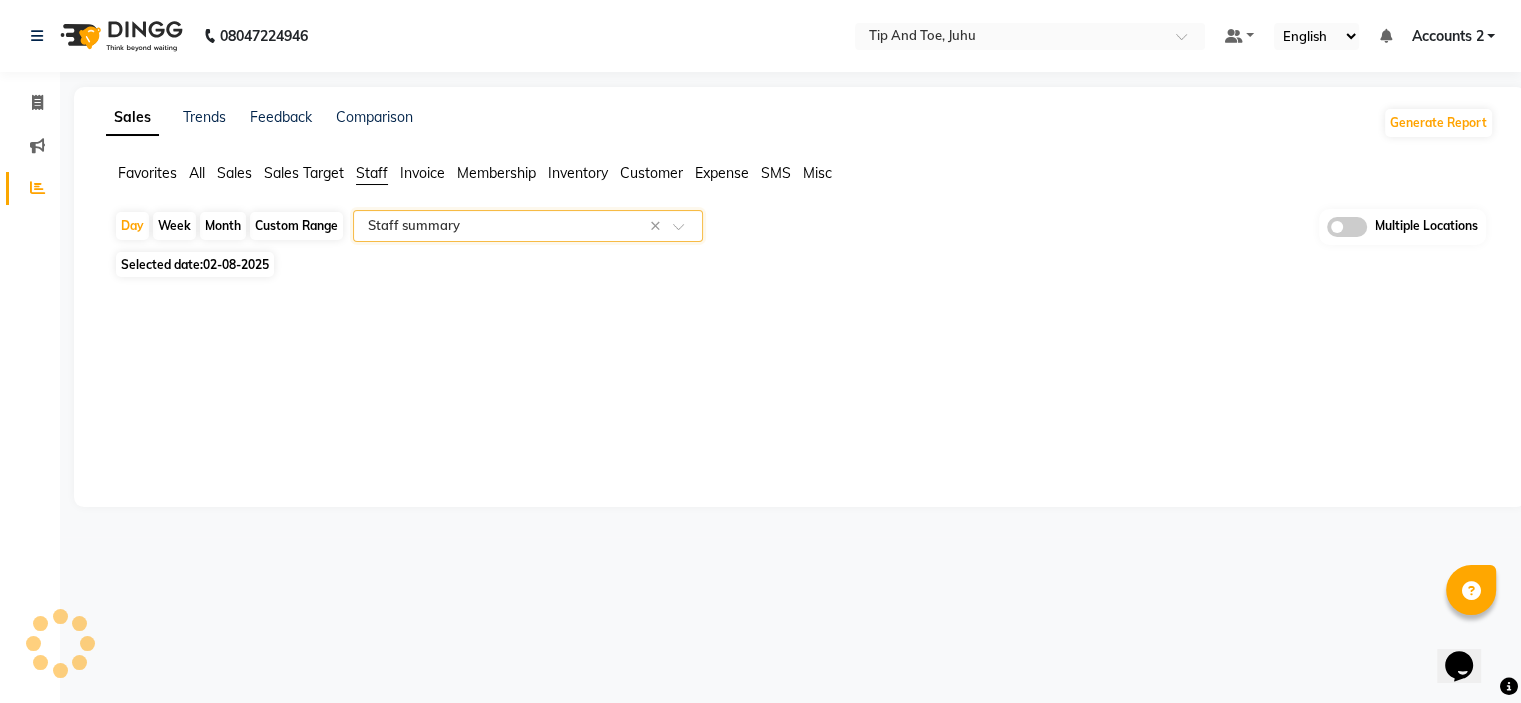 select on "filtered_report" 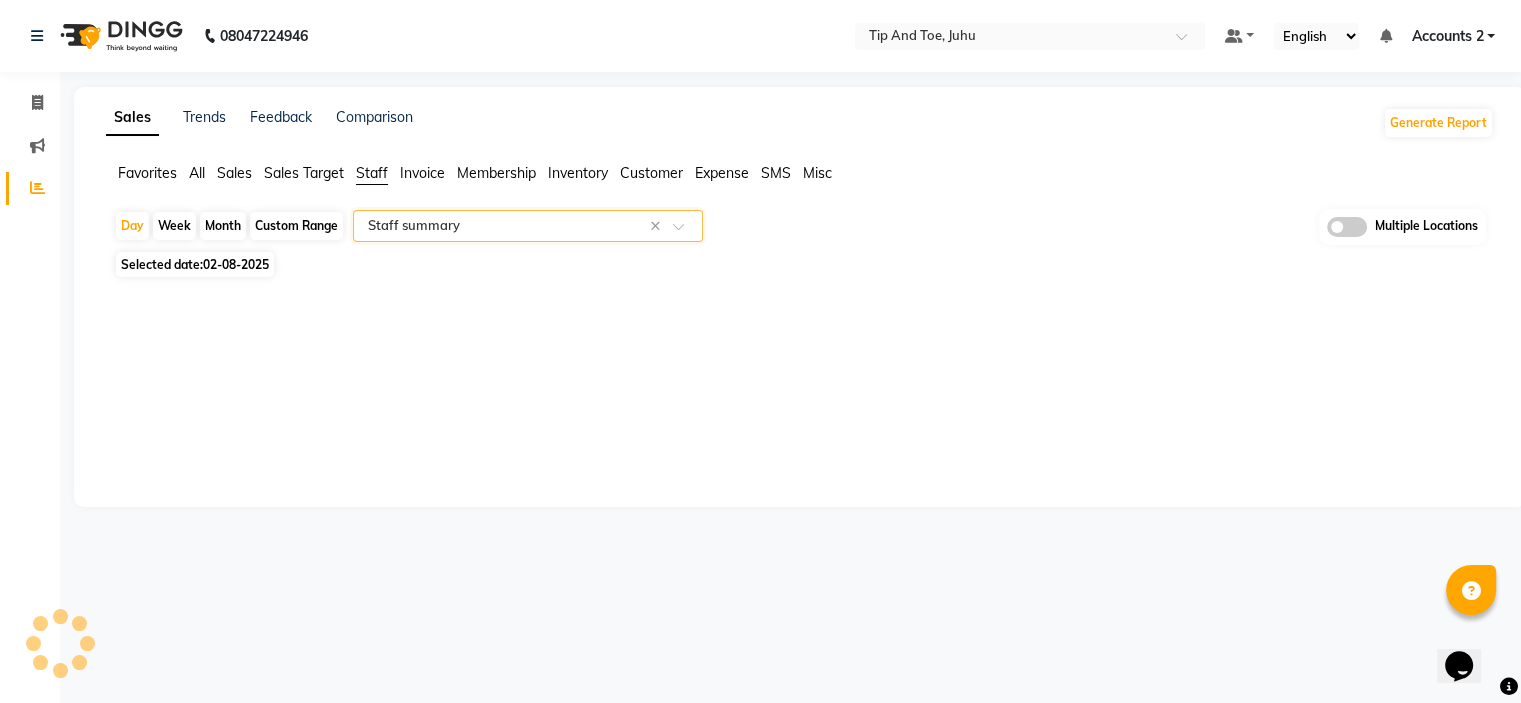 select on "csv" 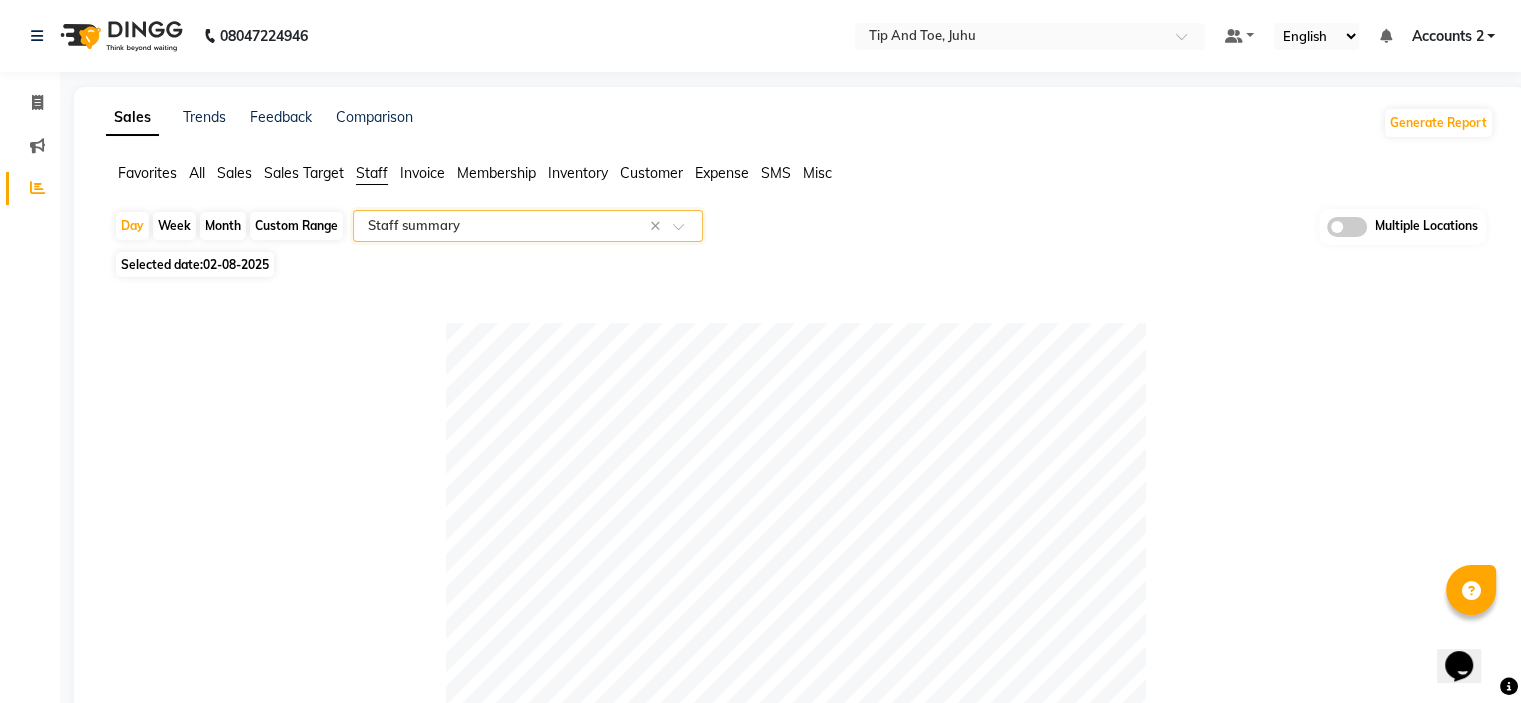 click on "Custom Range" 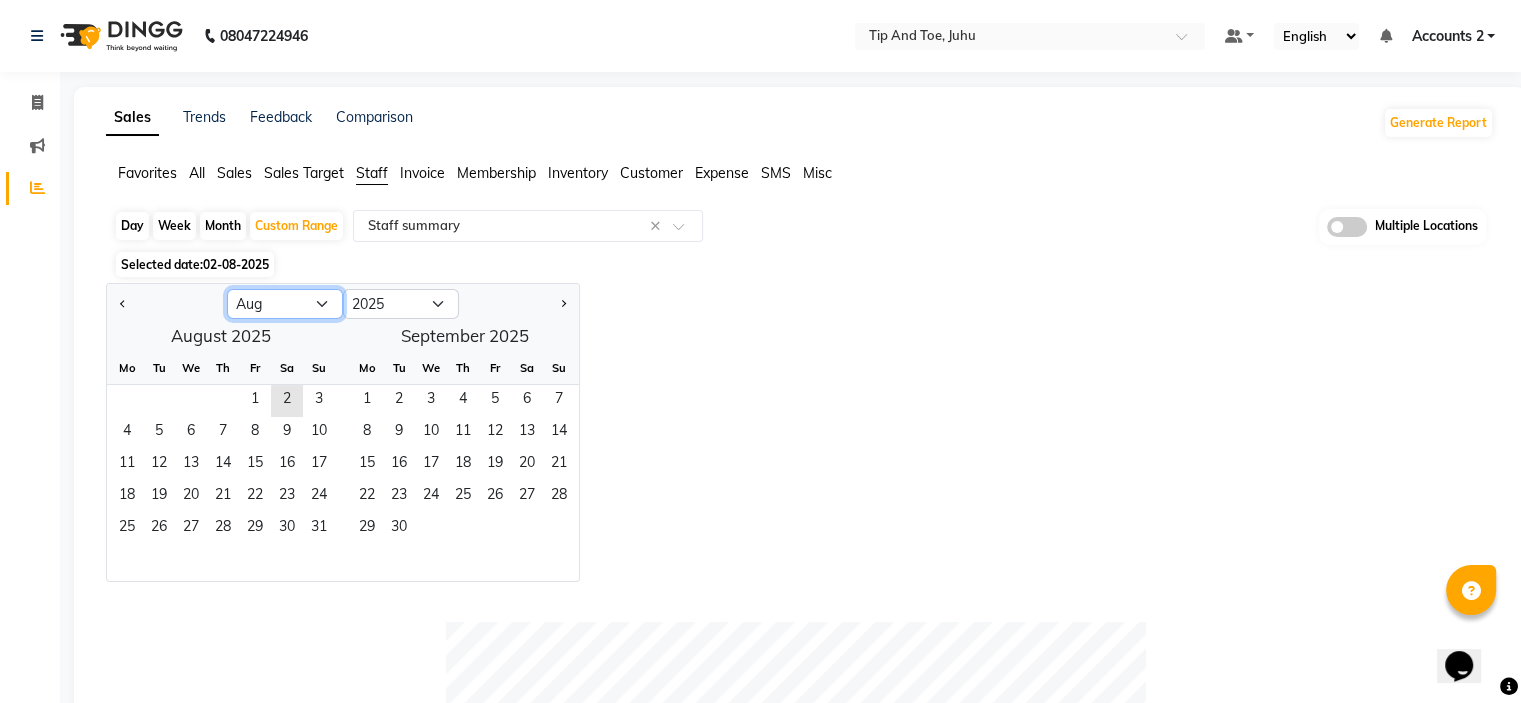 click on "Jan Feb Mar Apr May Jun Jul Aug Sep Oct Nov Dec" 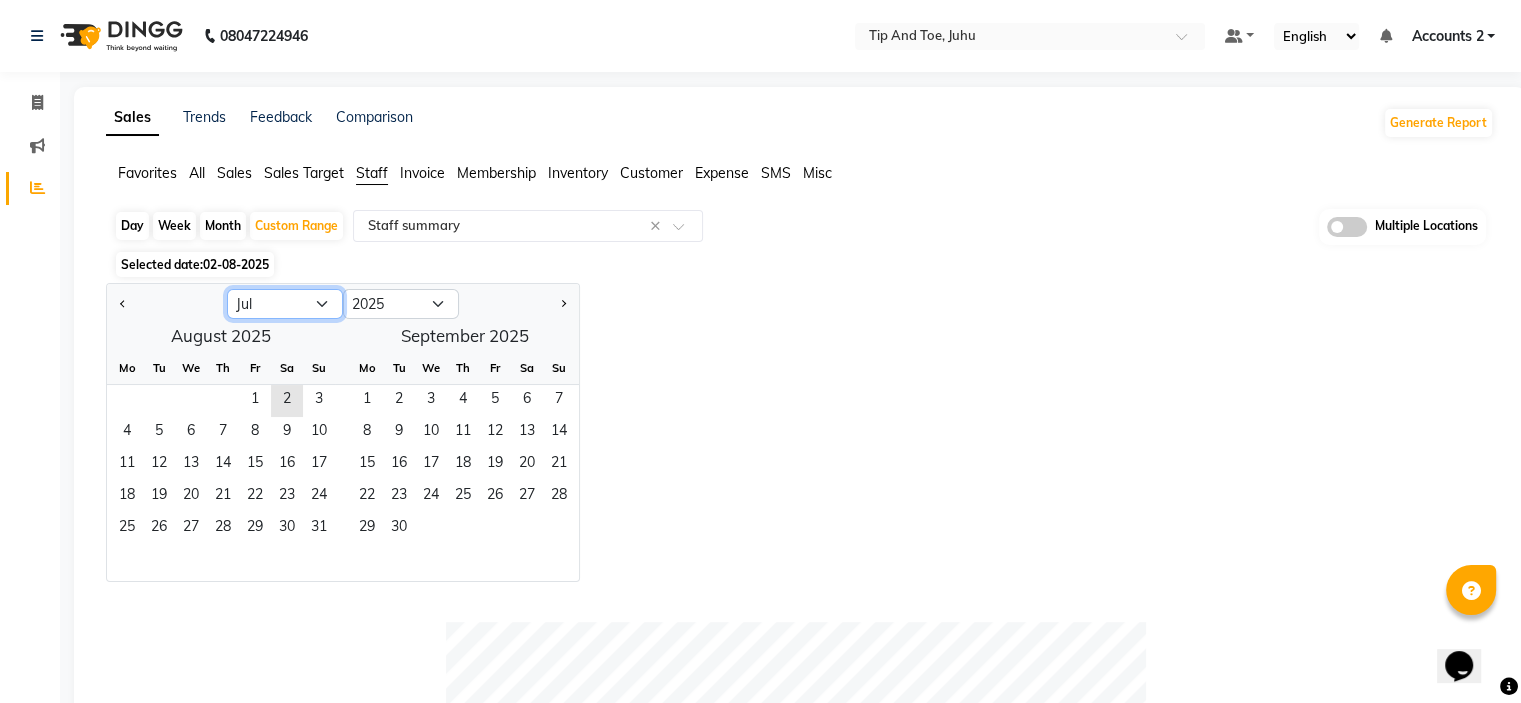click on "Jan Feb Mar Apr May Jun Jul Aug Sep Oct Nov Dec" 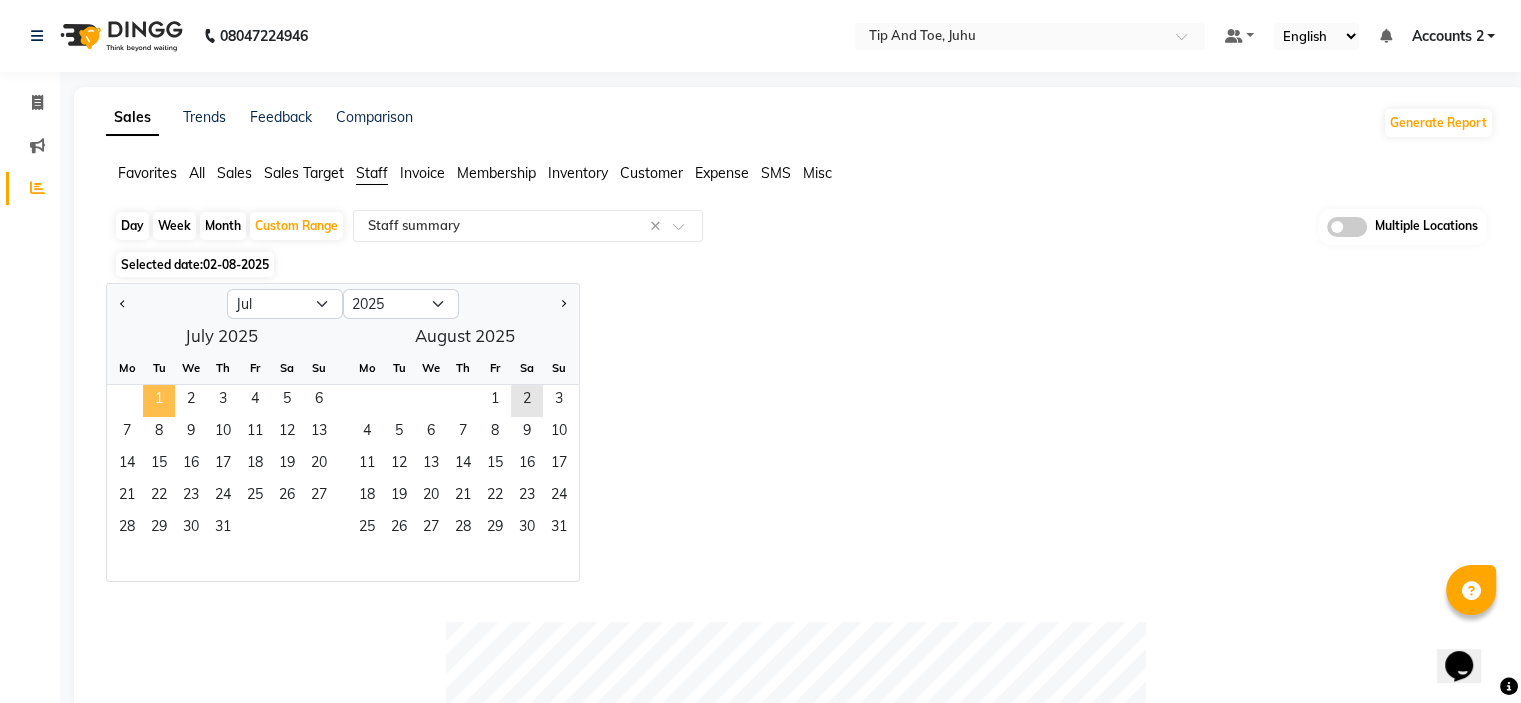 click on "1" 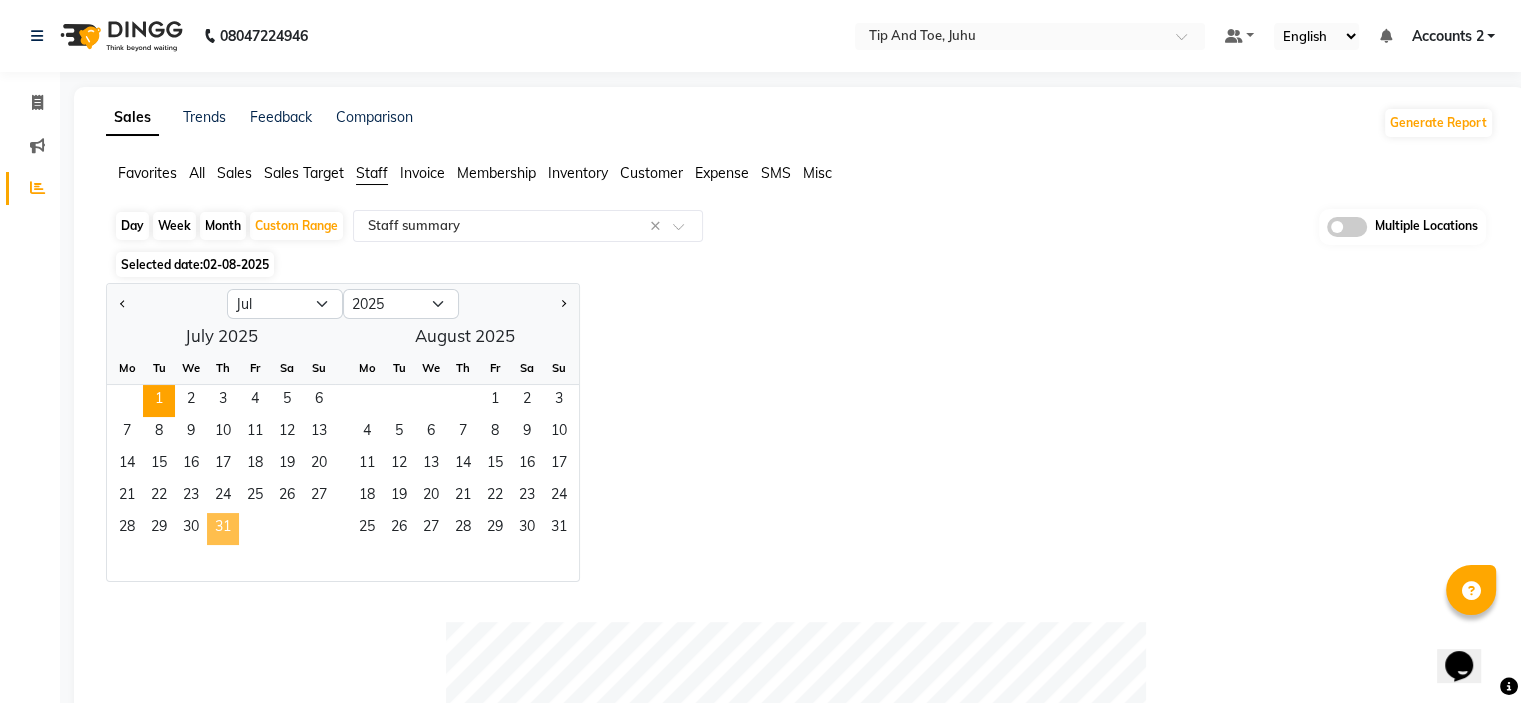 click on "31" 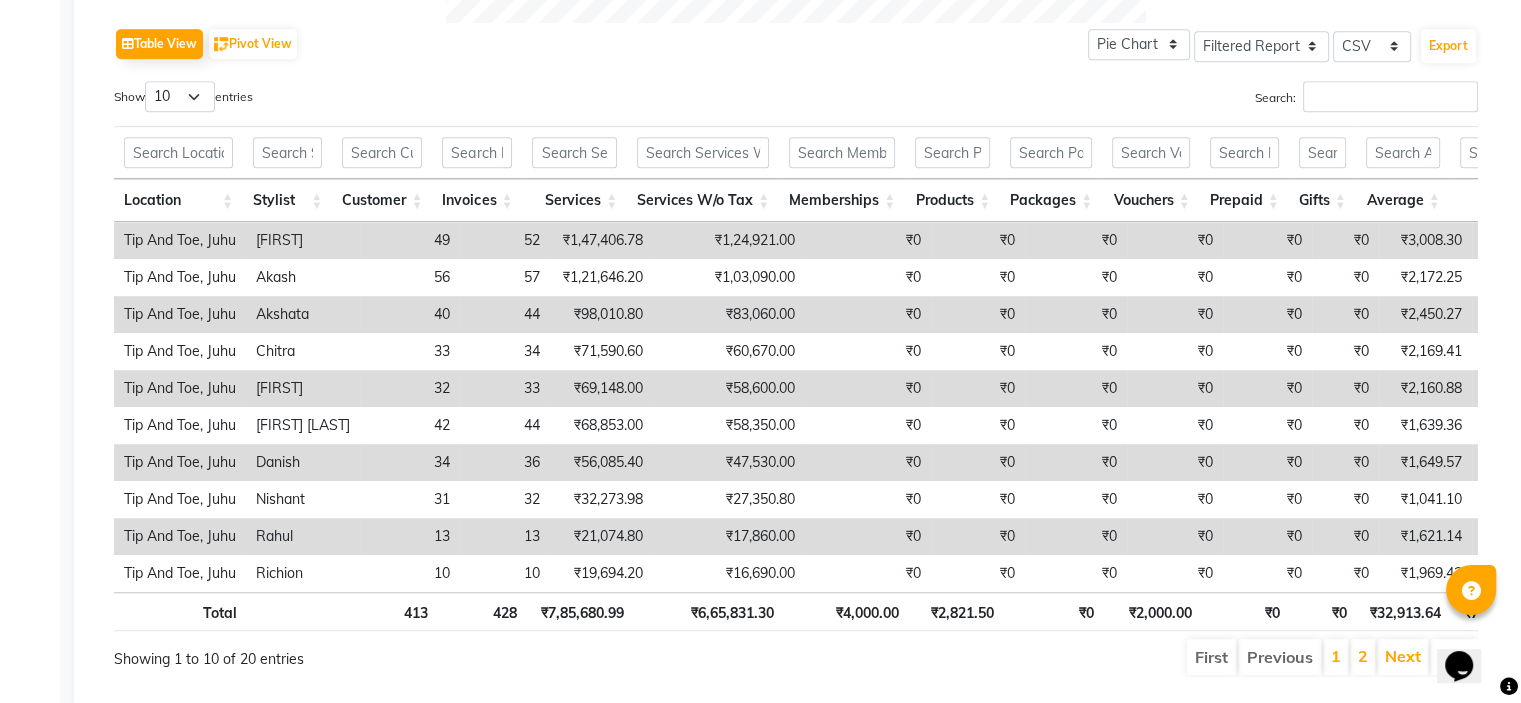 scroll, scrollTop: 1068, scrollLeft: 0, axis: vertical 